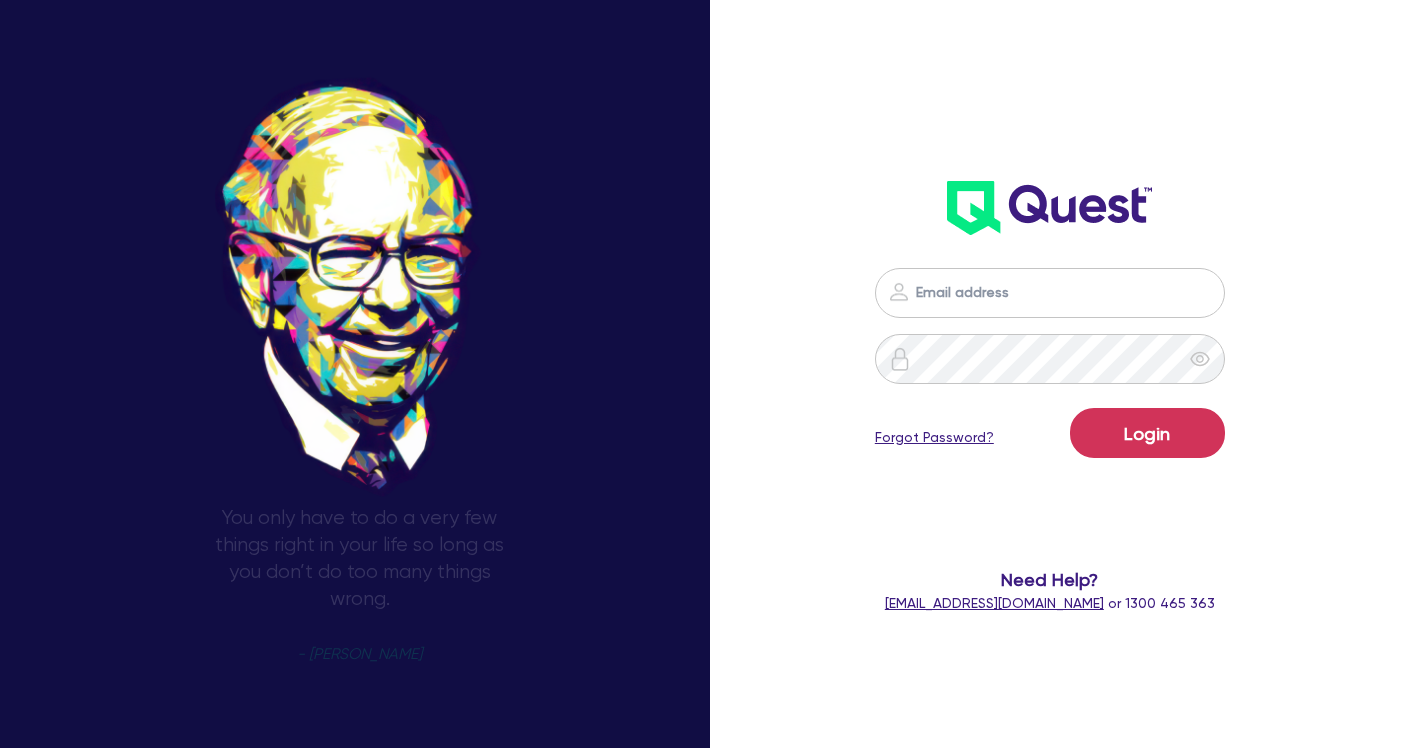 scroll, scrollTop: 0, scrollLeft: 0, axis: both 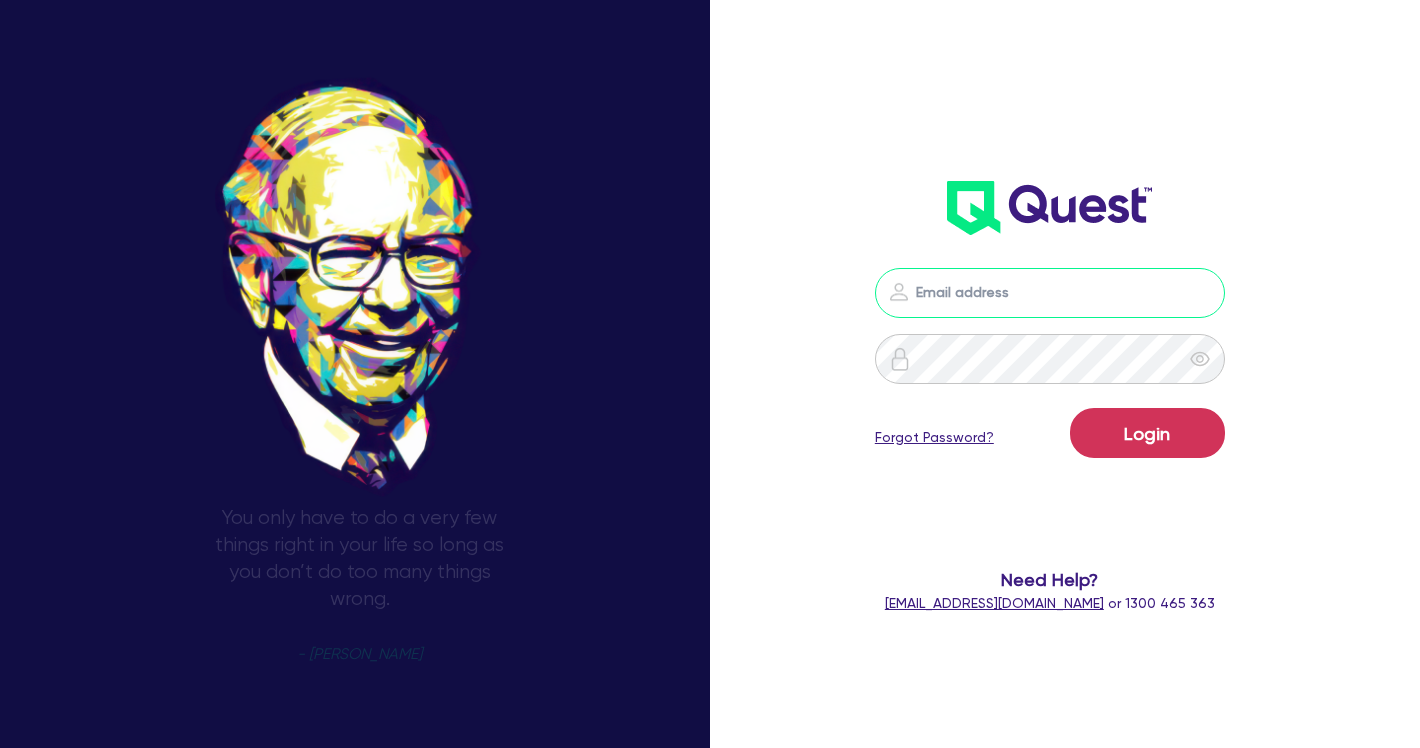 type on "[PERSON_NAME][EMAIL_ADDRESS][DOMAIN_NAME]" 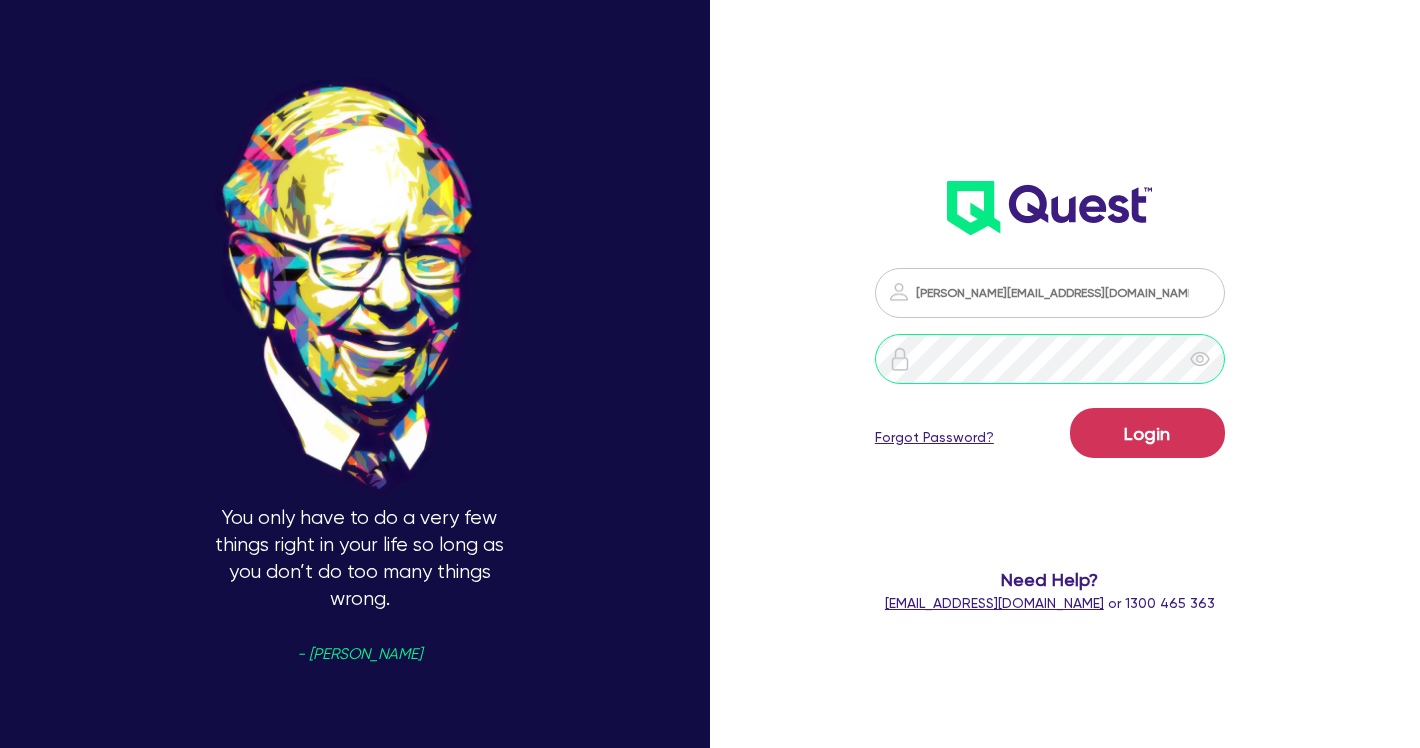 click on "Login" at bounding box center [1147, 433] 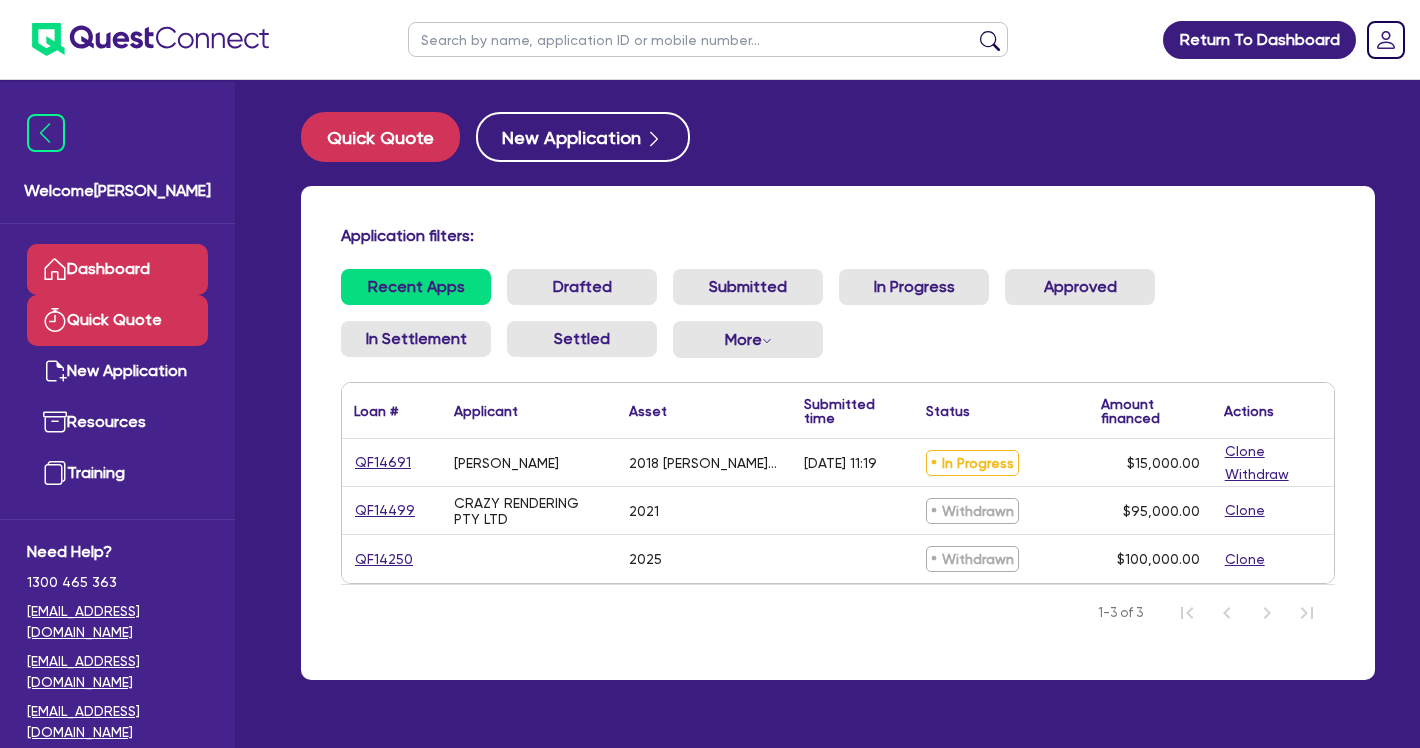 click on "Quick Quote" at bounding box center [117, 320] 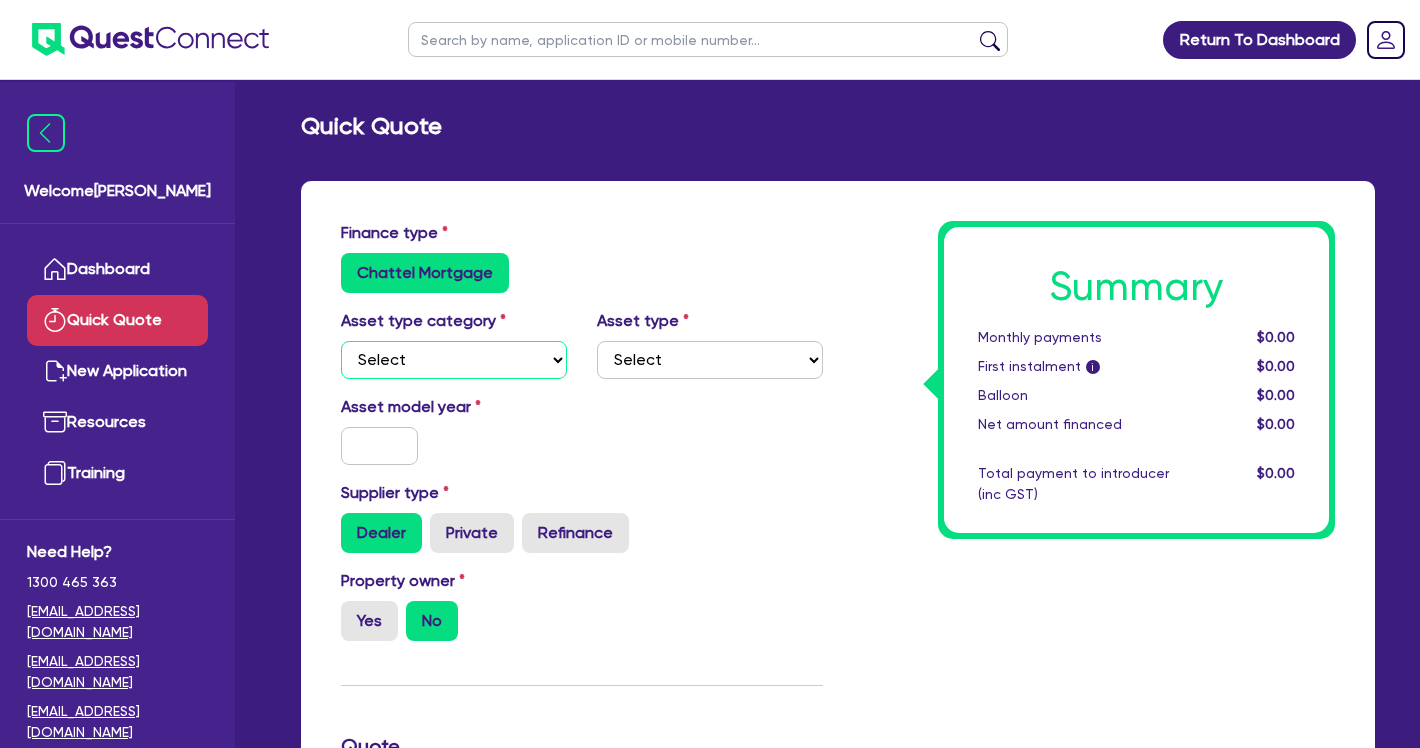 select on "PRIMARY_ASSETS" 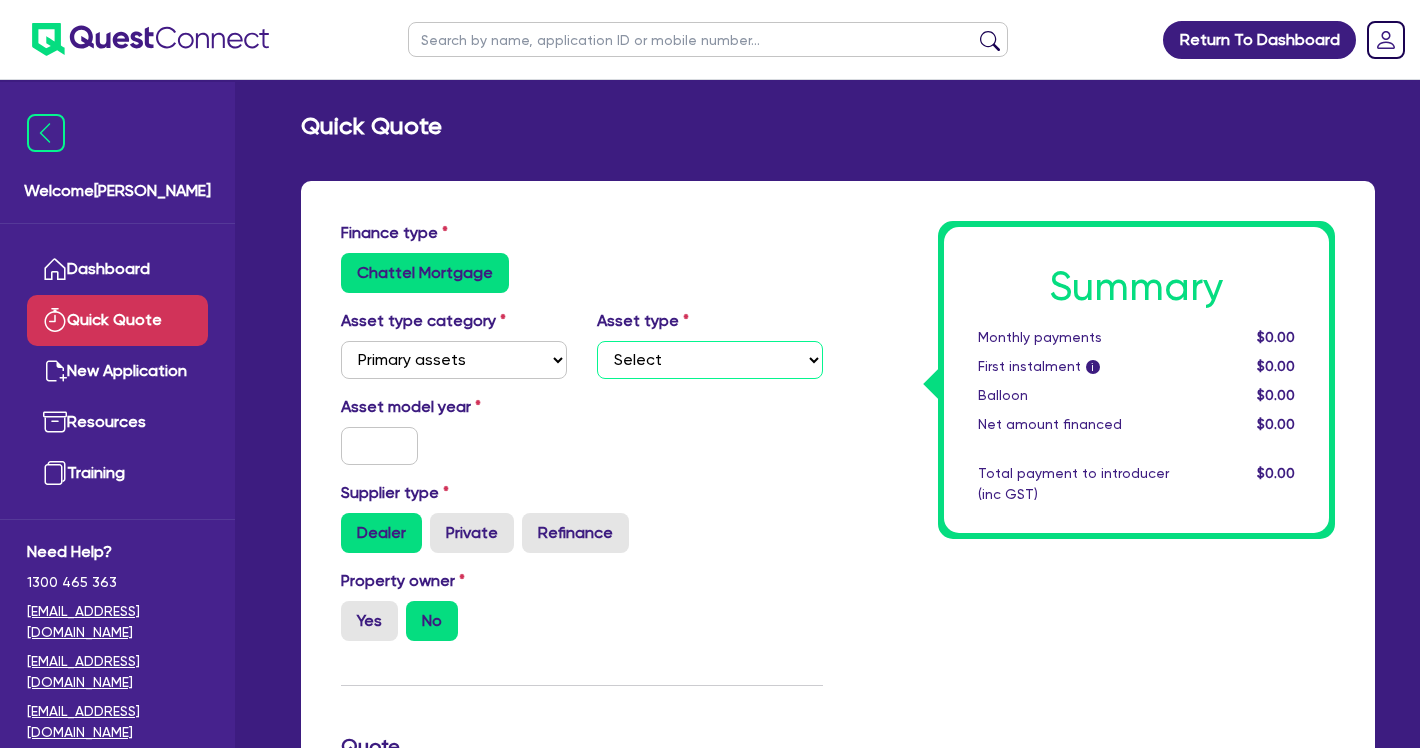 select on "YELLOW_GOODS_AND_EXCAVATORS" 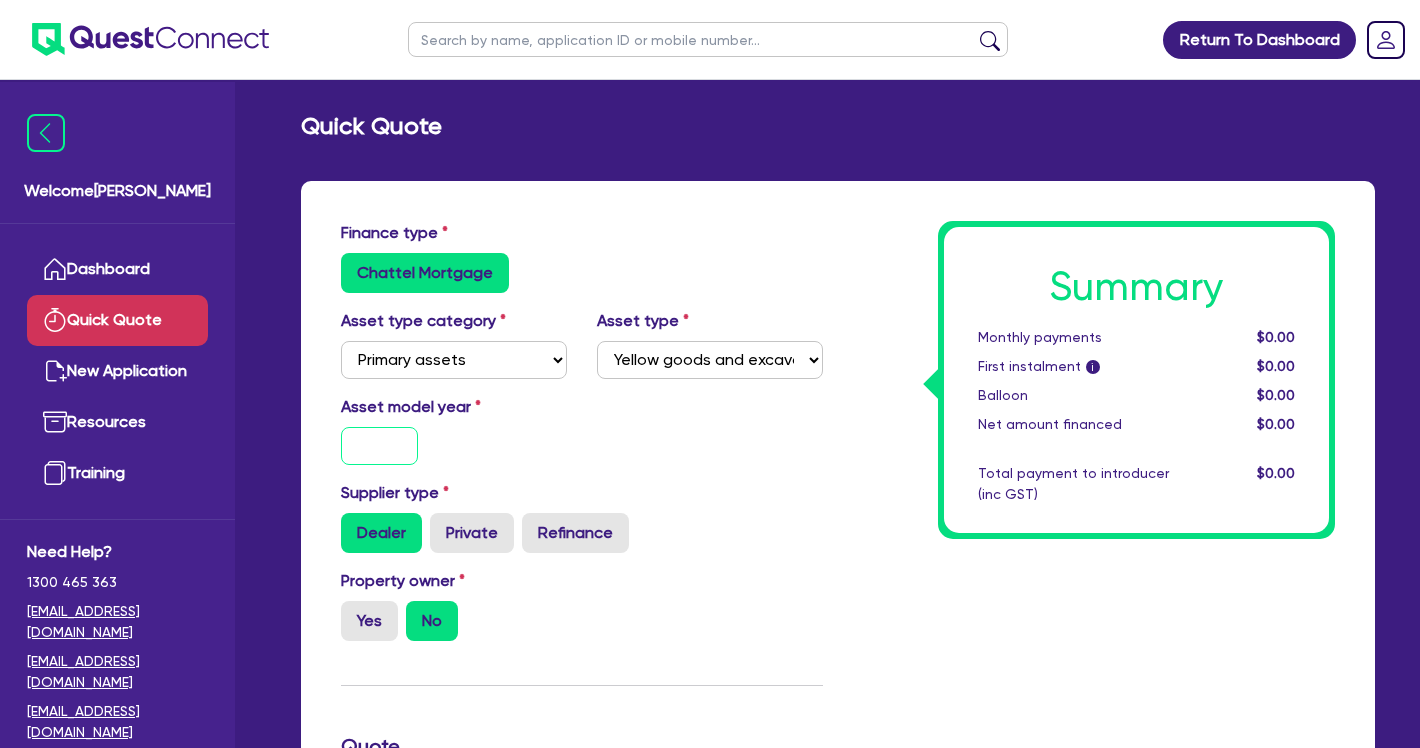 click at bounding box center (379, 446) 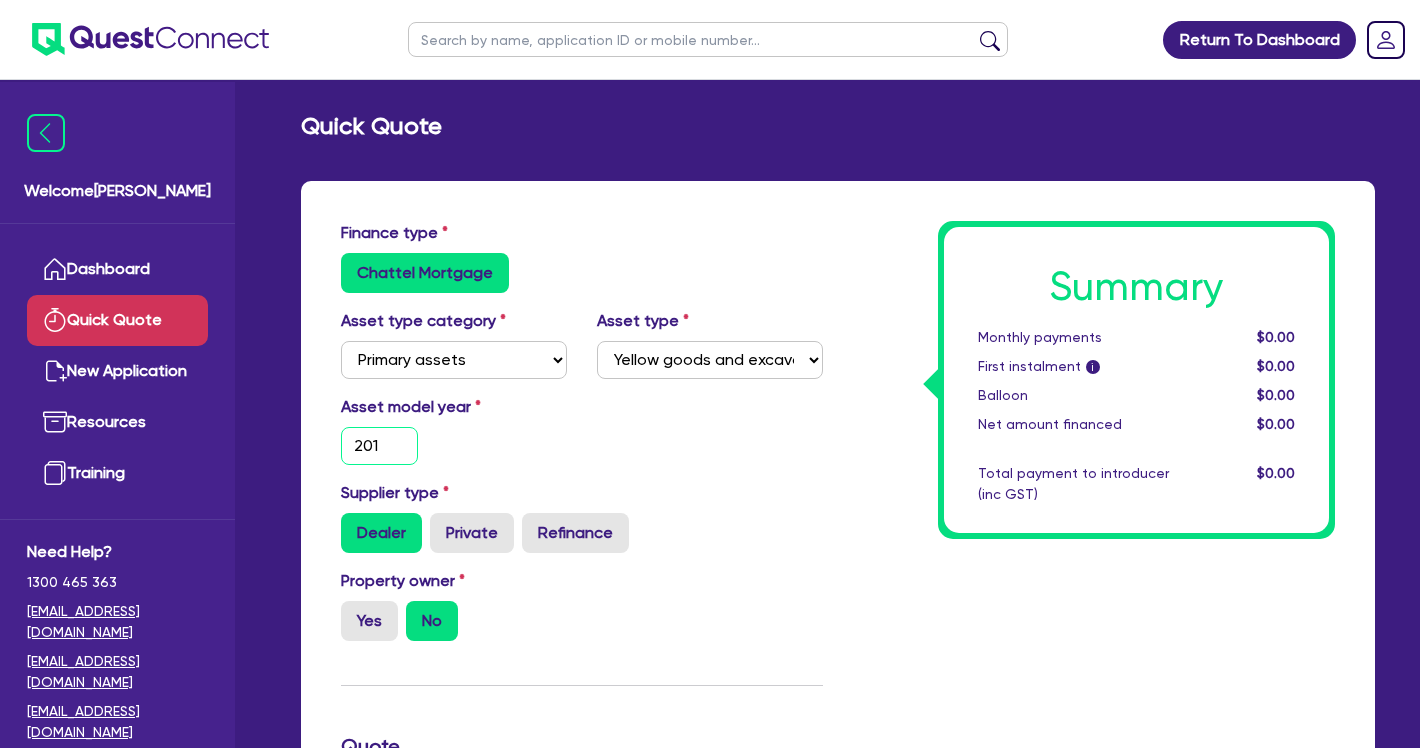 type on "2018" 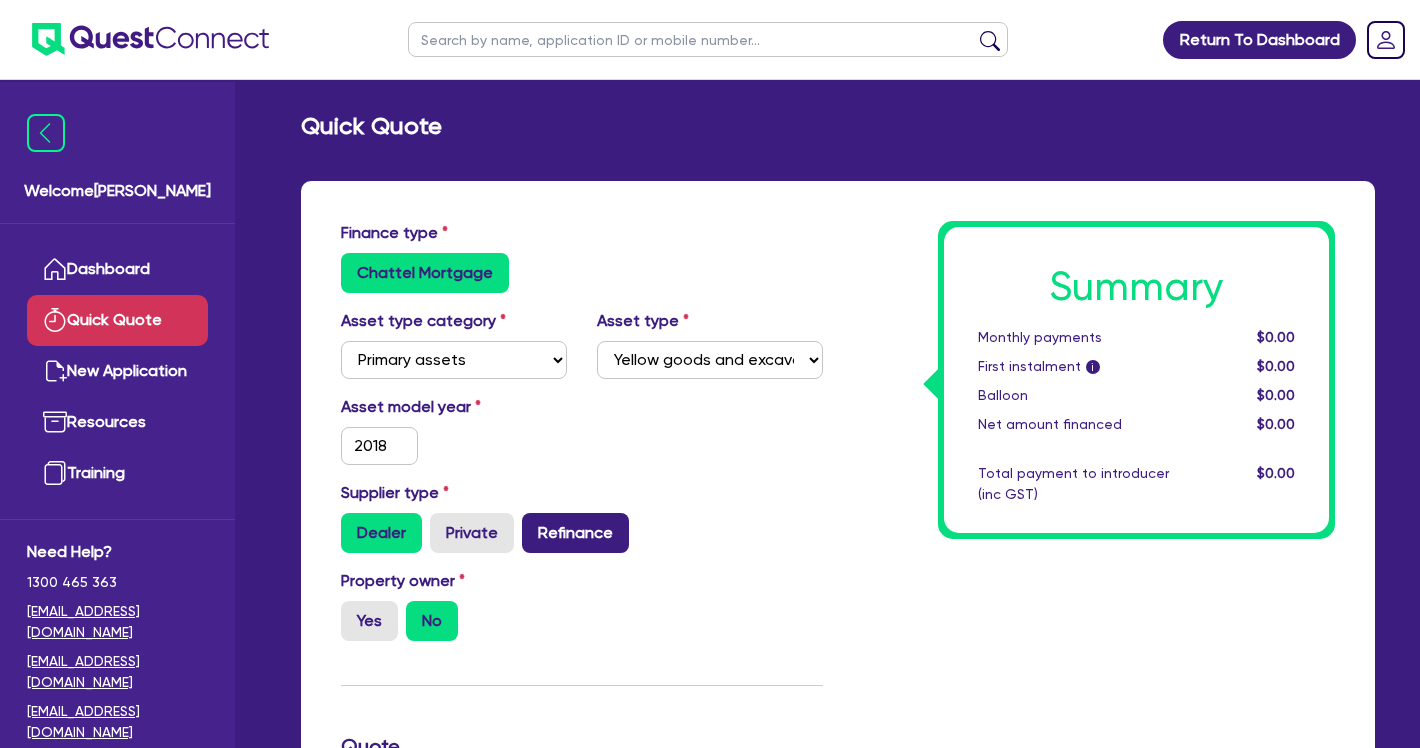 click on "Refinance" at bounding box center (575, 533) 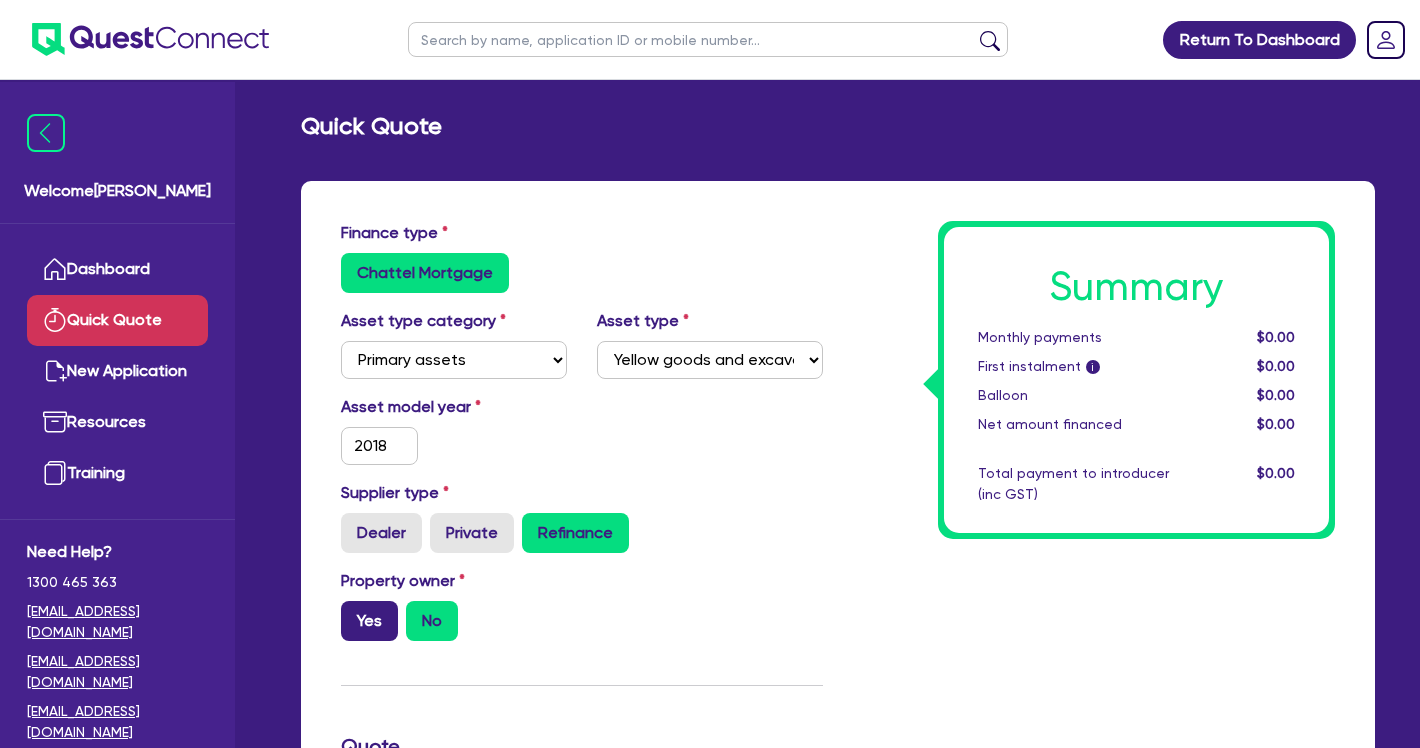 click on "Yes" at bounding box center [369, 621] 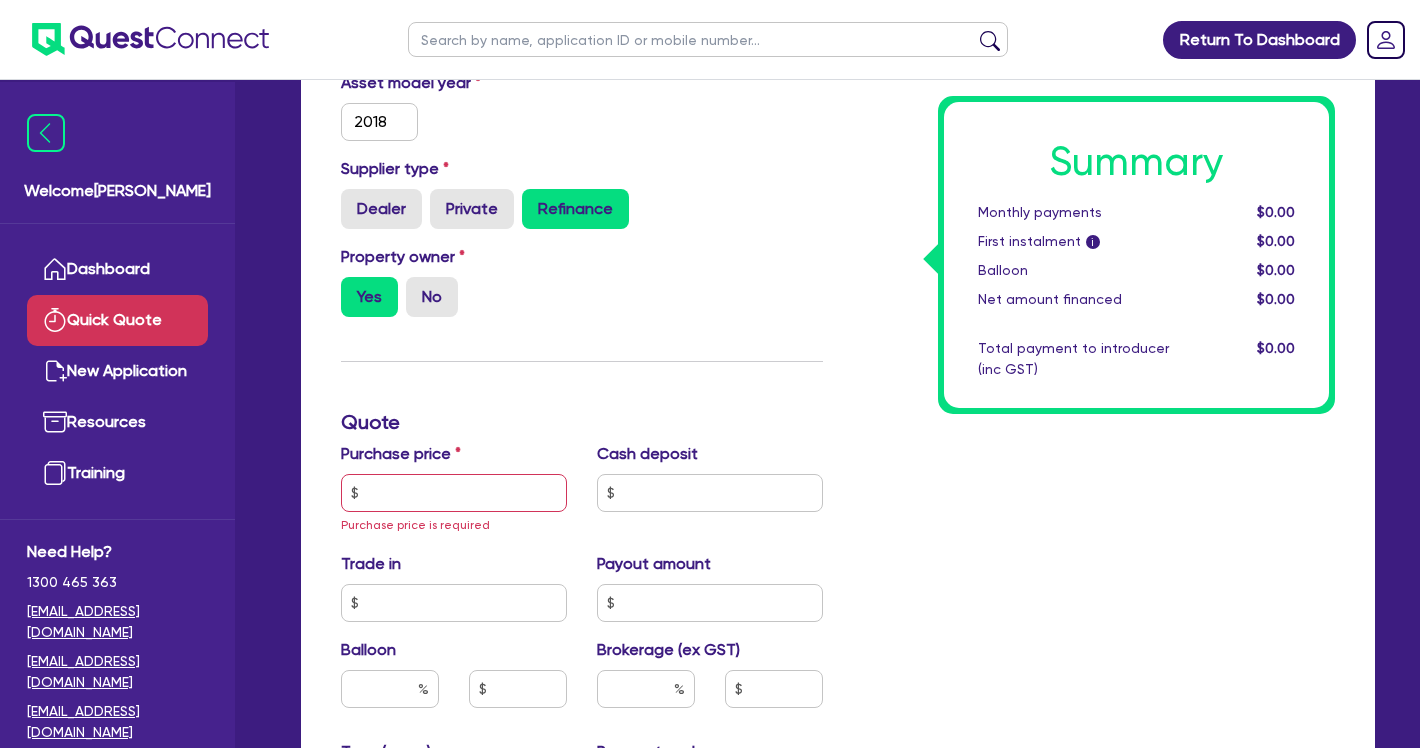 scroll, scrollTop: 329, scrollLeft: 0, axis: vertical 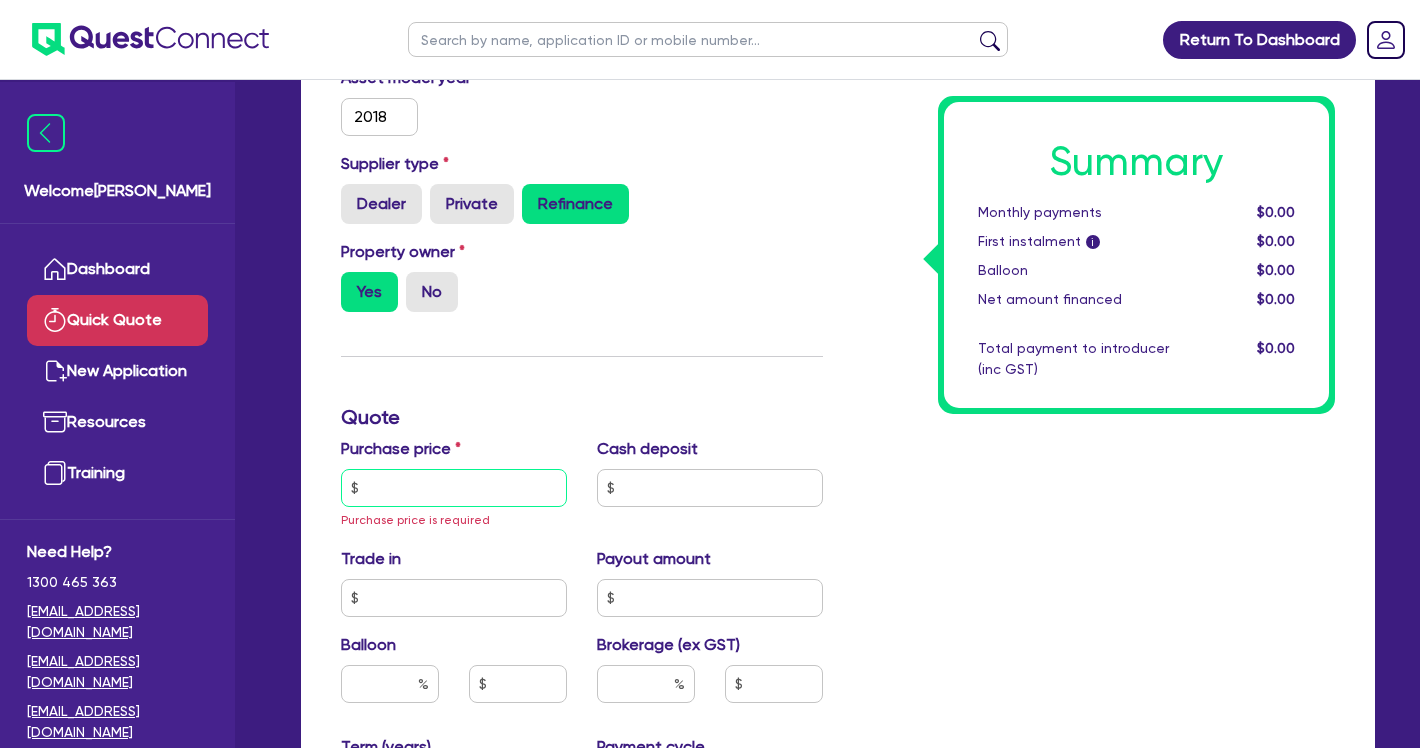 click at bounding box center [454, 488] 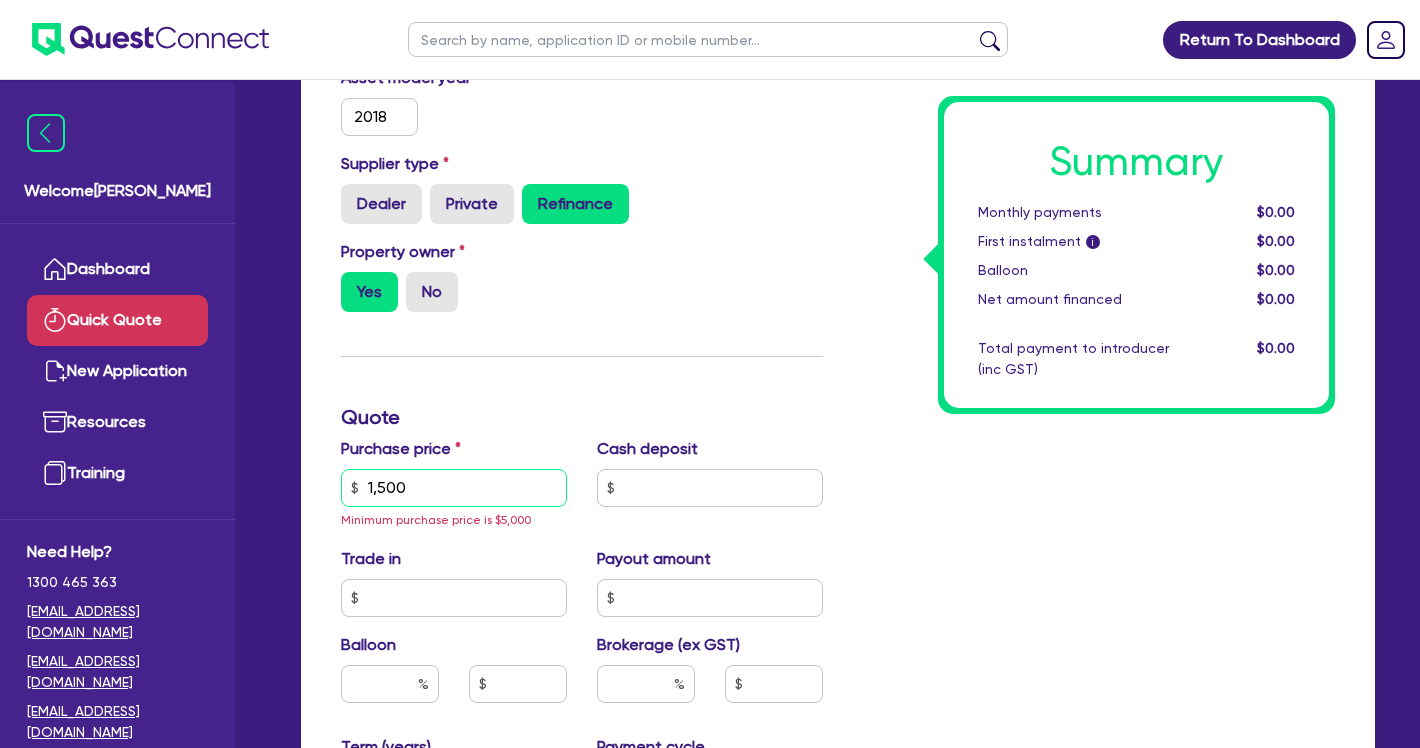 type on "15,000" 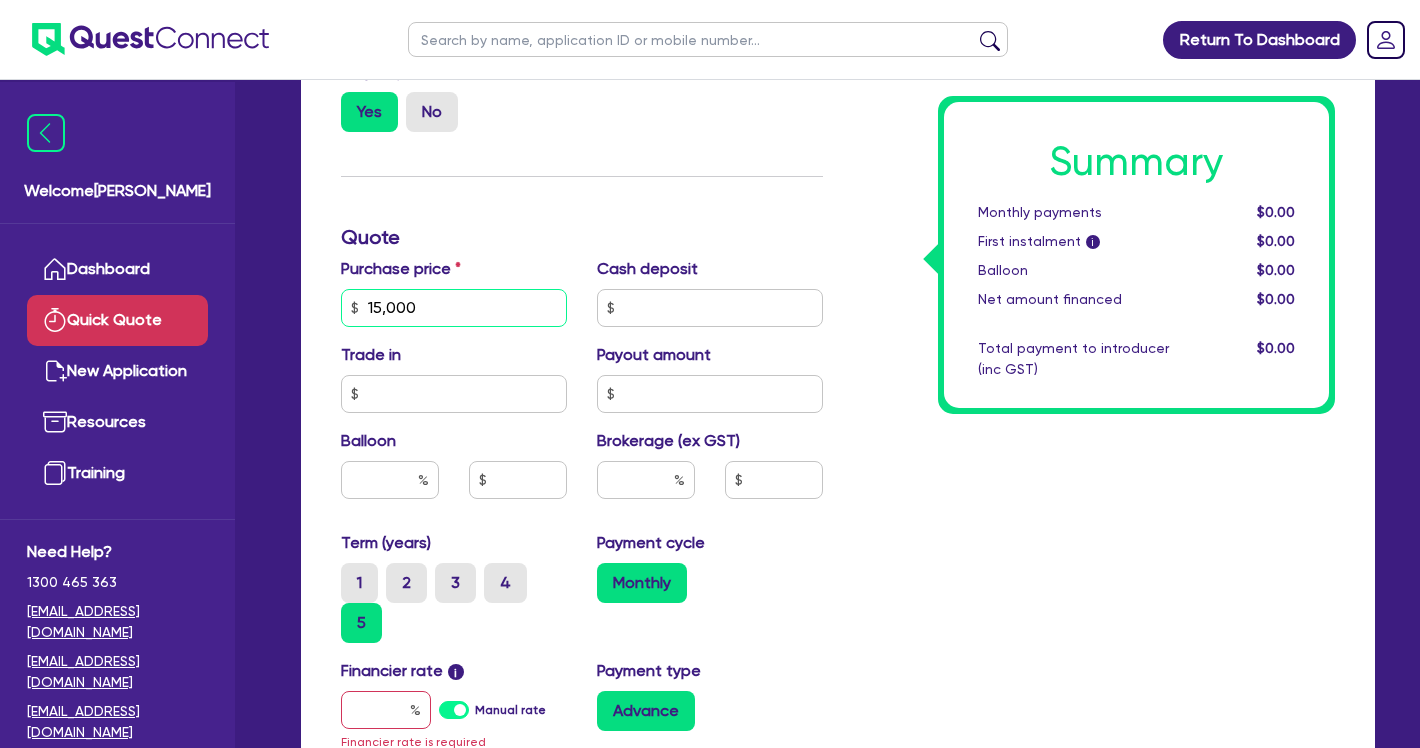 scroll, scrollTop: 517, scrollLeft: 0, axis: vertical 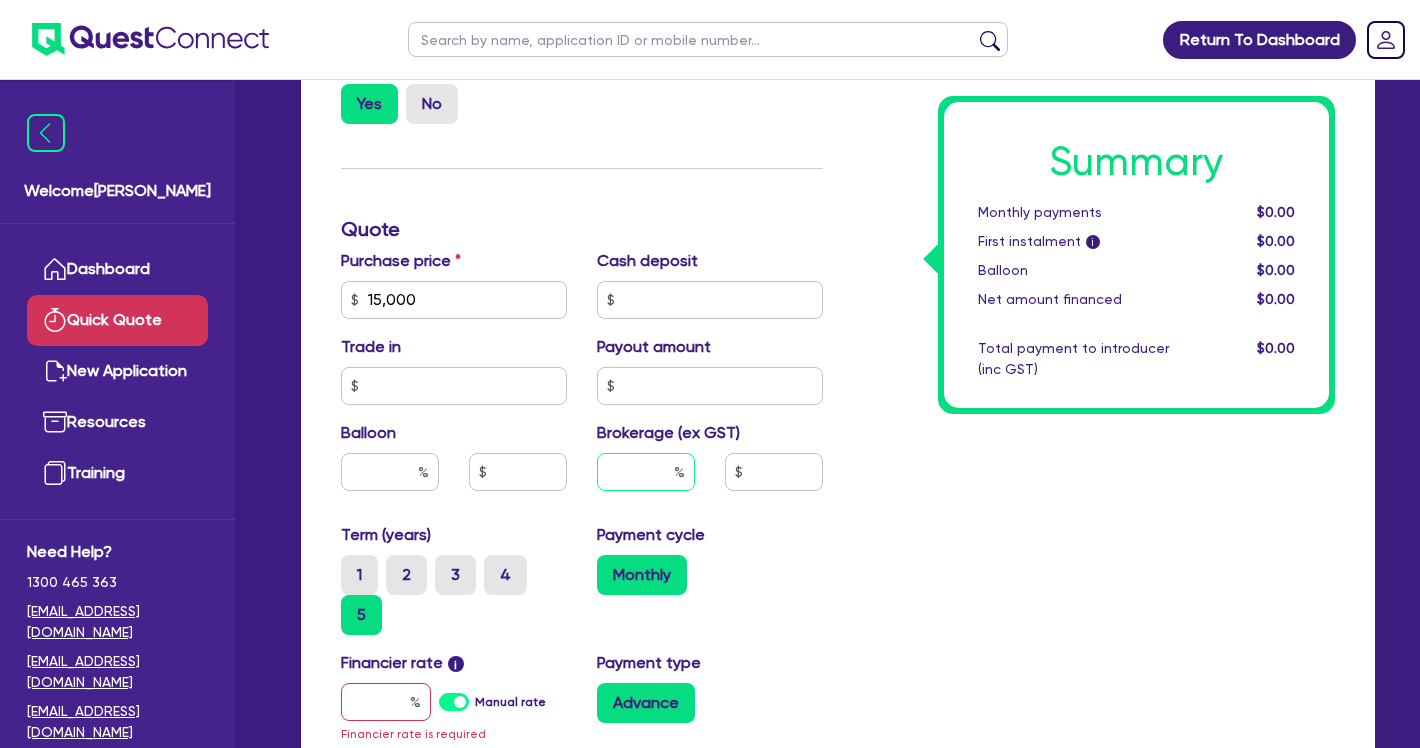 click at bounding box center (646, 472) 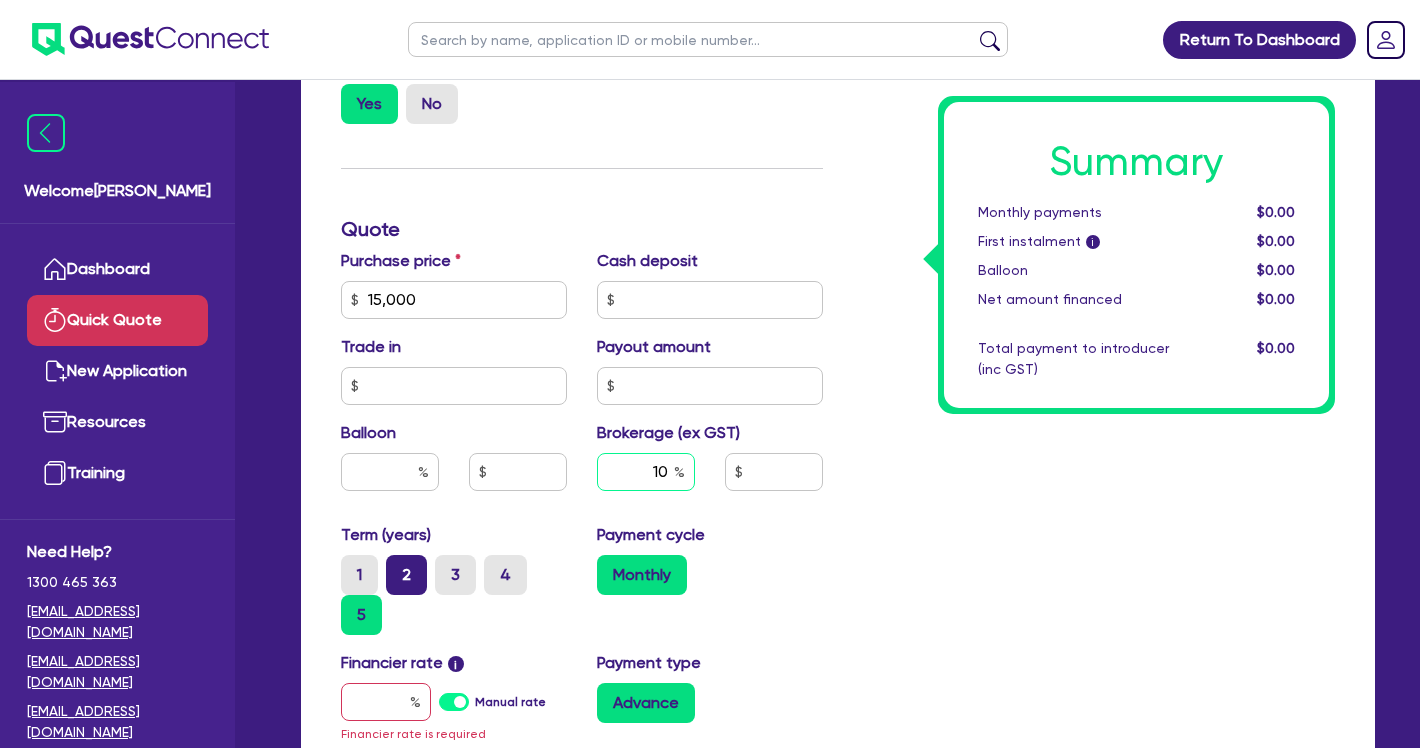 type on "10" 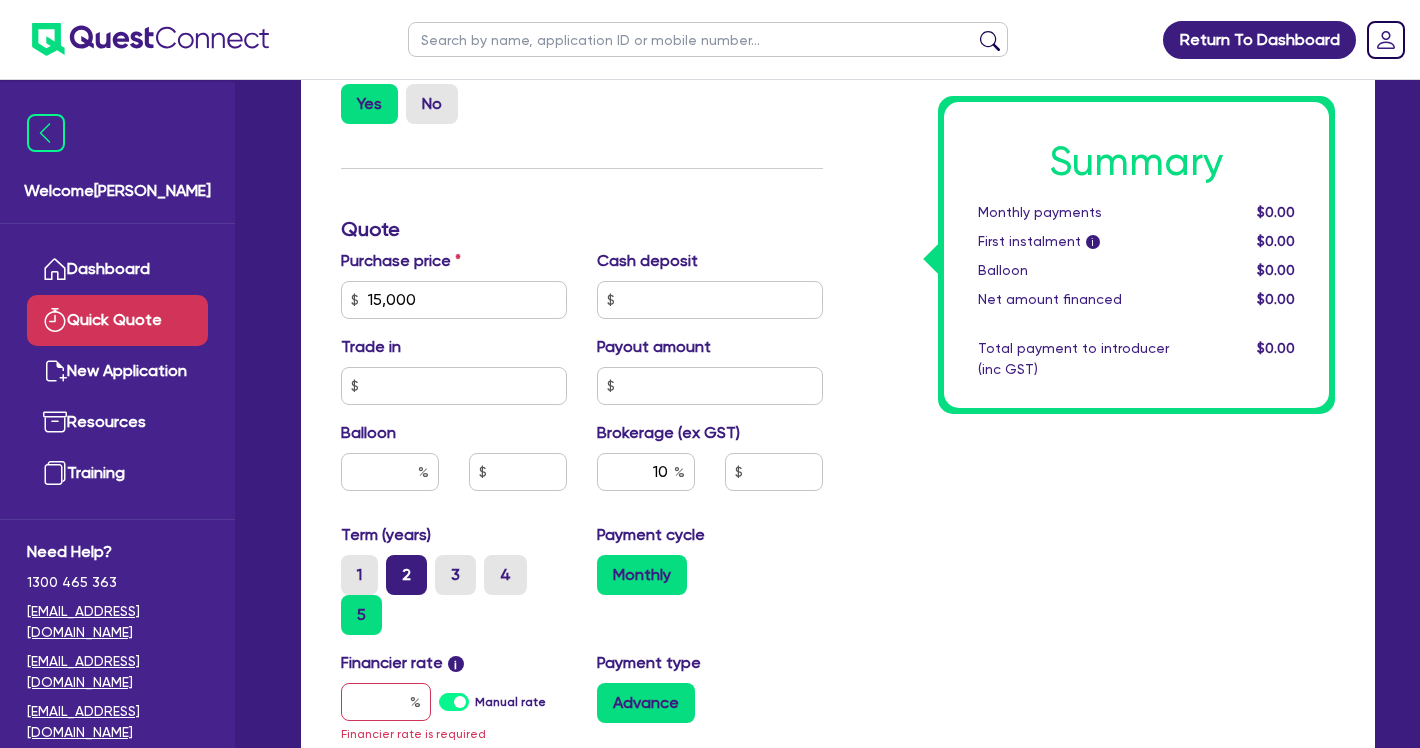 click on "2" at bounding box center (406, 575) 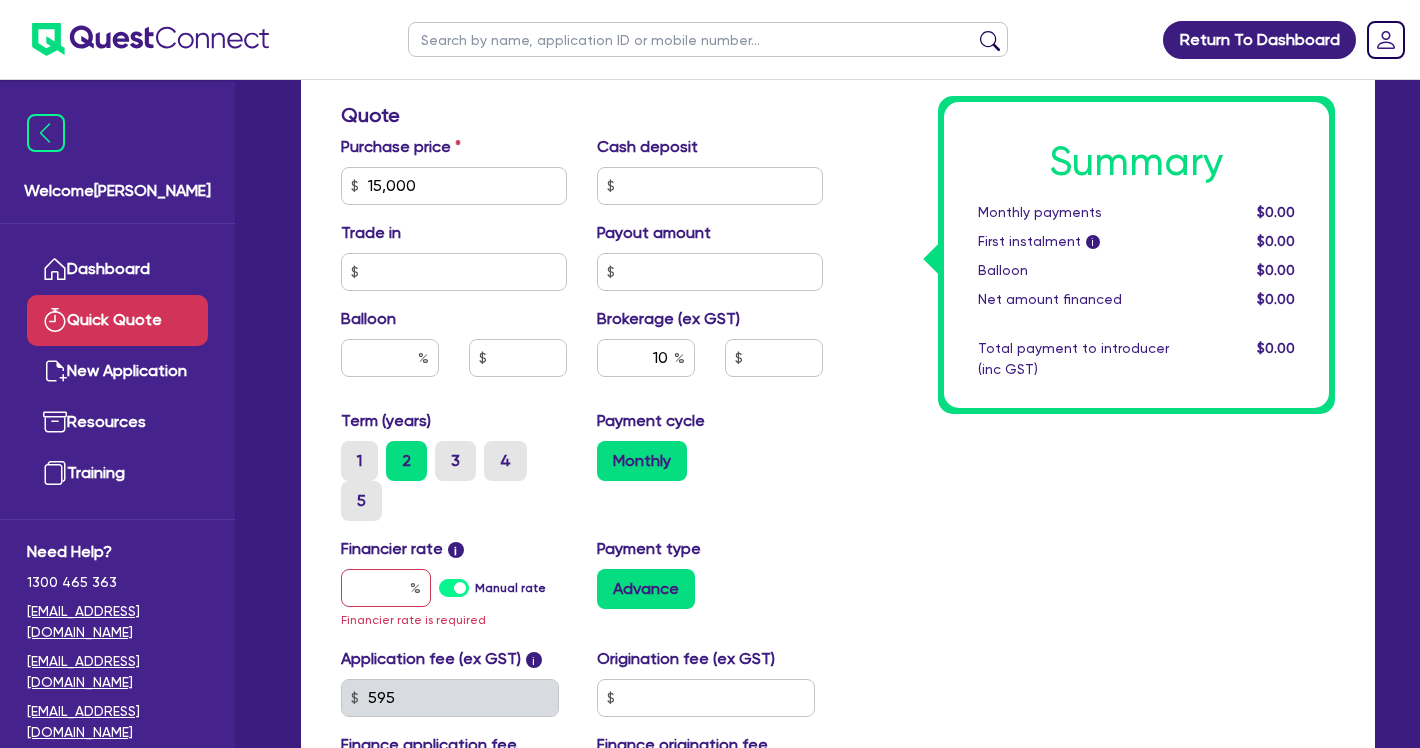 scroll, scrollTop: 689, scrollLeft: 0, axis: vertical 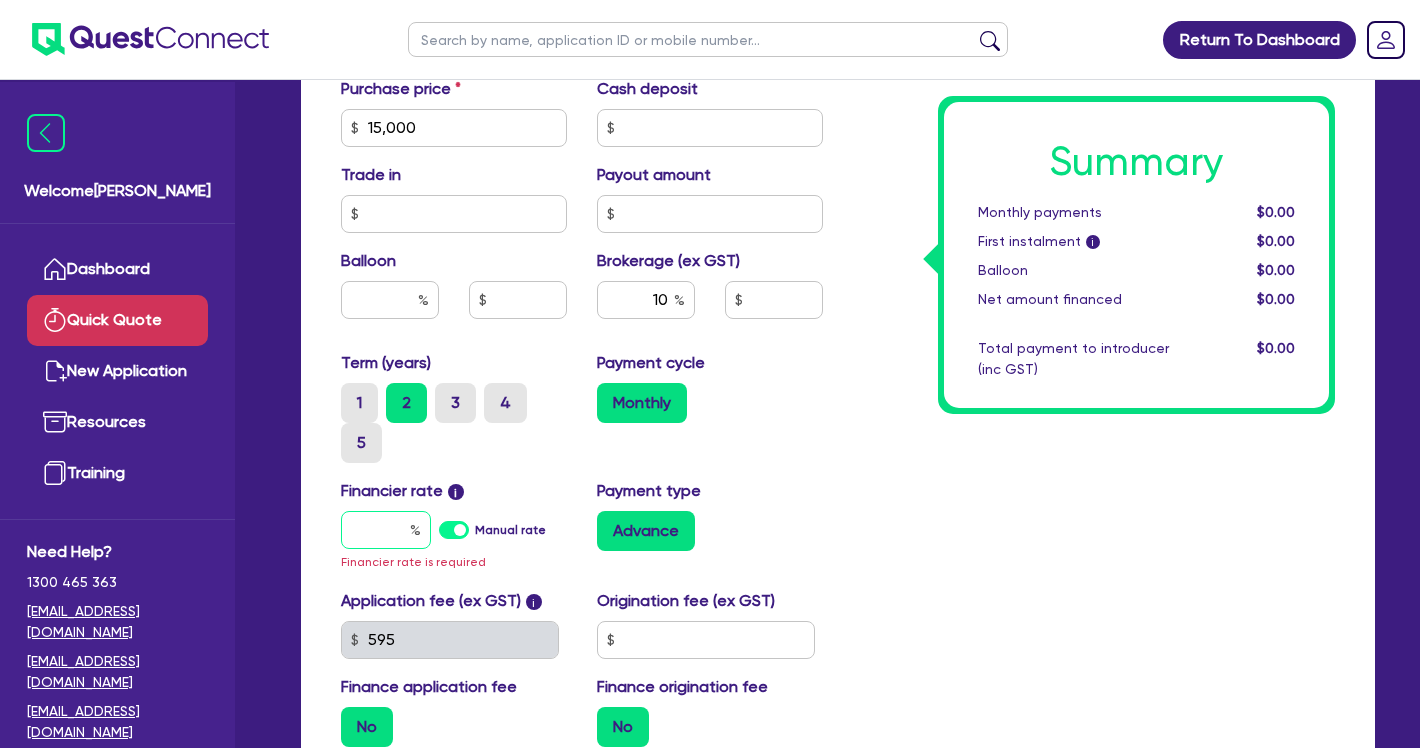 click at bounding box center (386, 530) 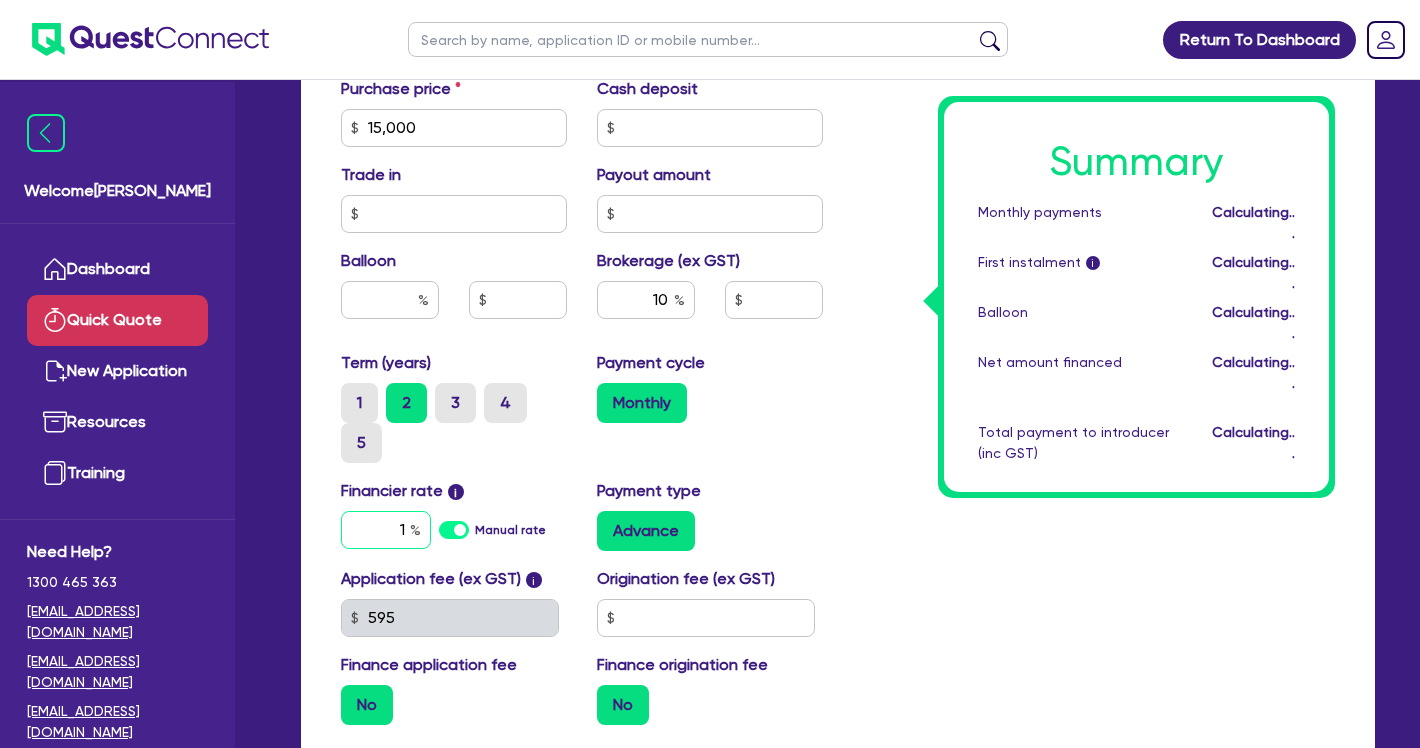 type on "1" 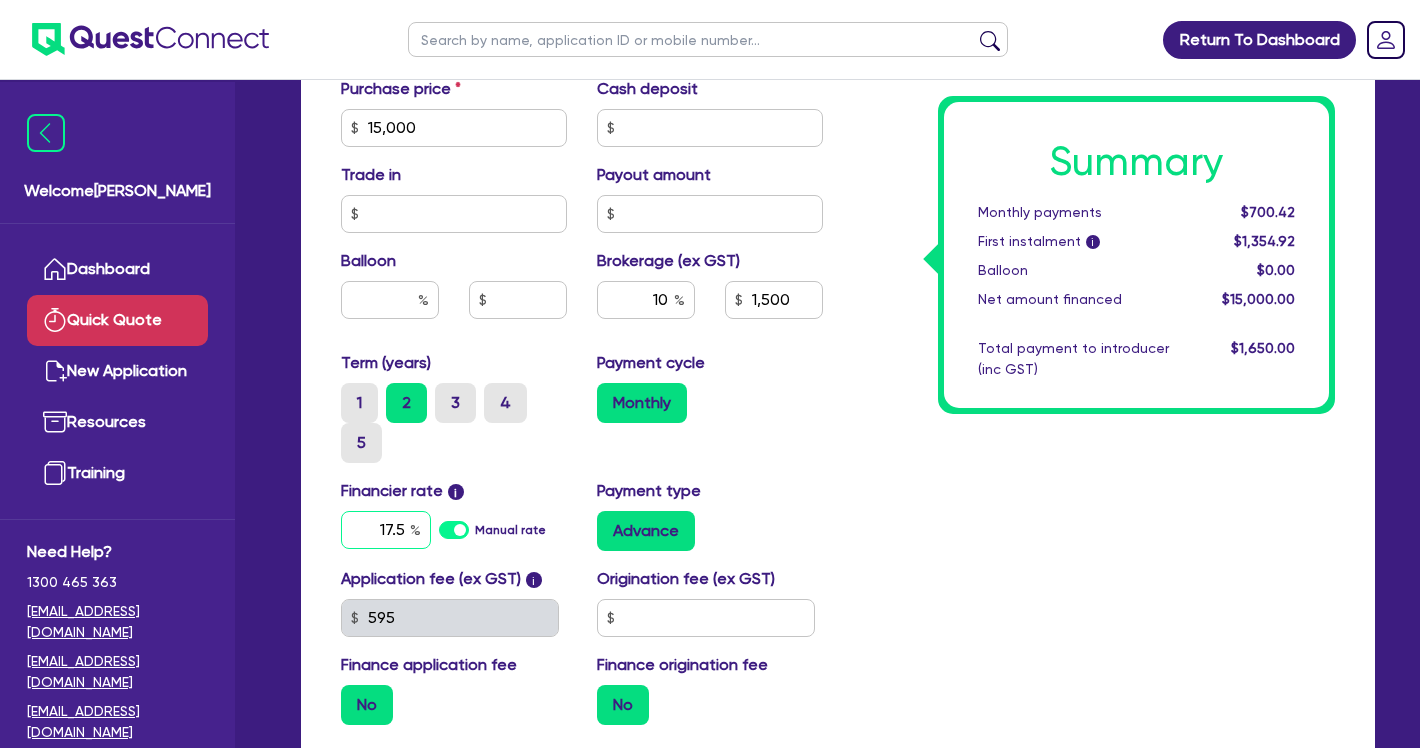 type on "17.5" 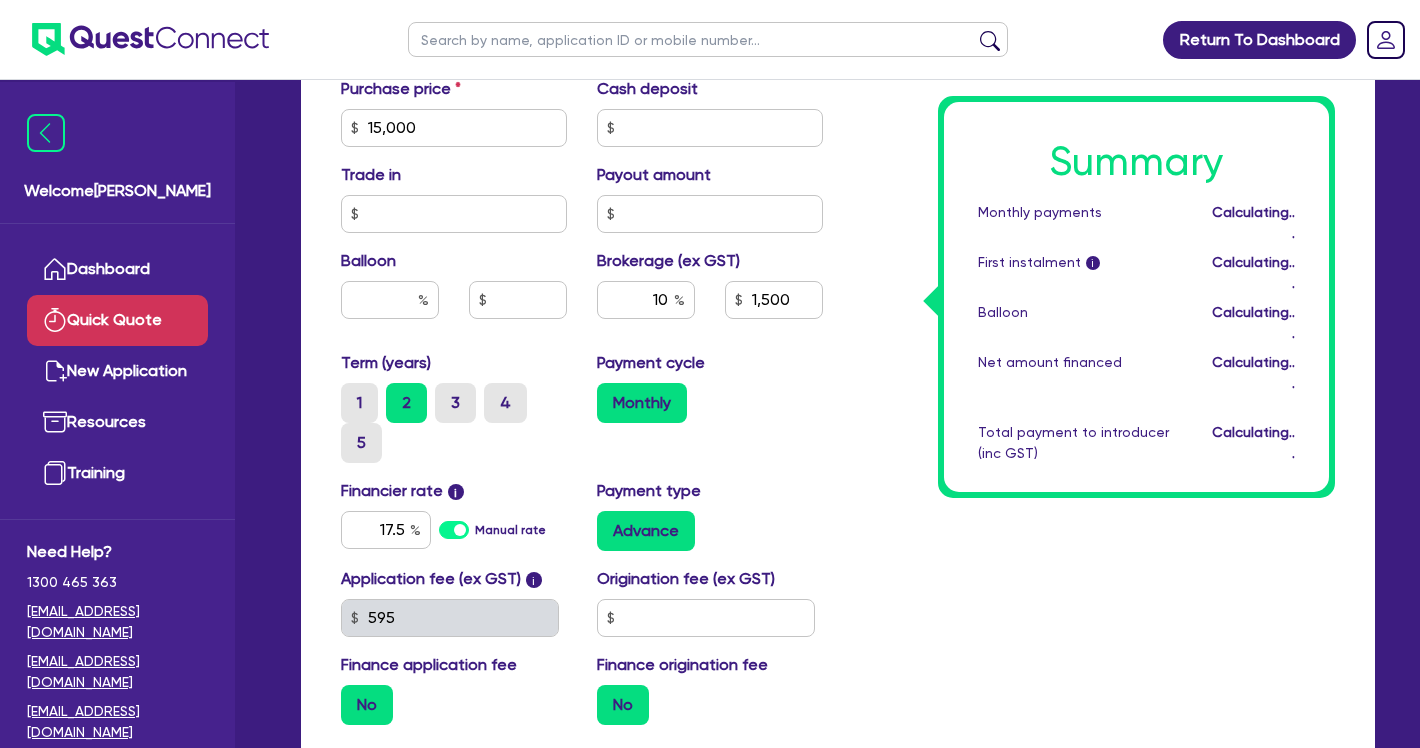 click on "Financier rate i 17.5   Manual rate" at bounding box center (454, 515) 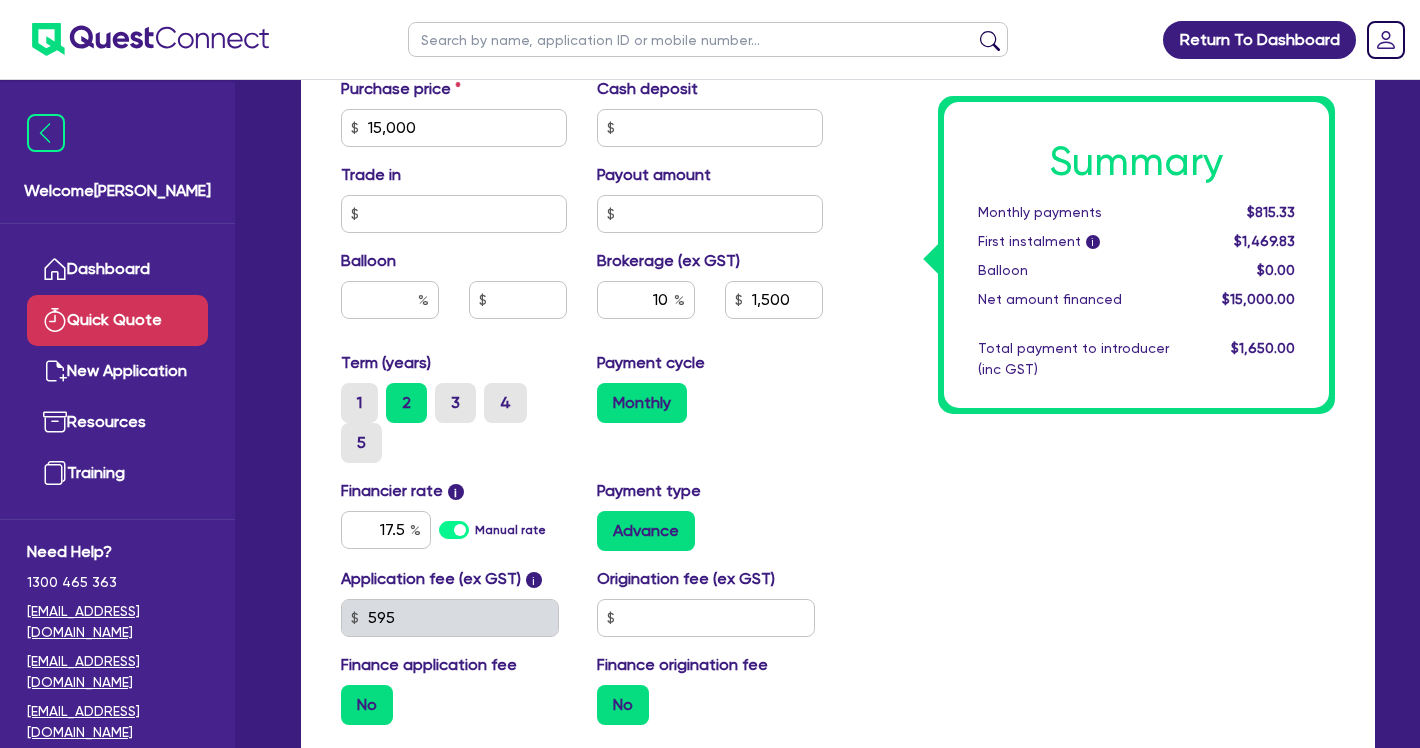 click on "Manual rate" at bounding box center [510, 530] 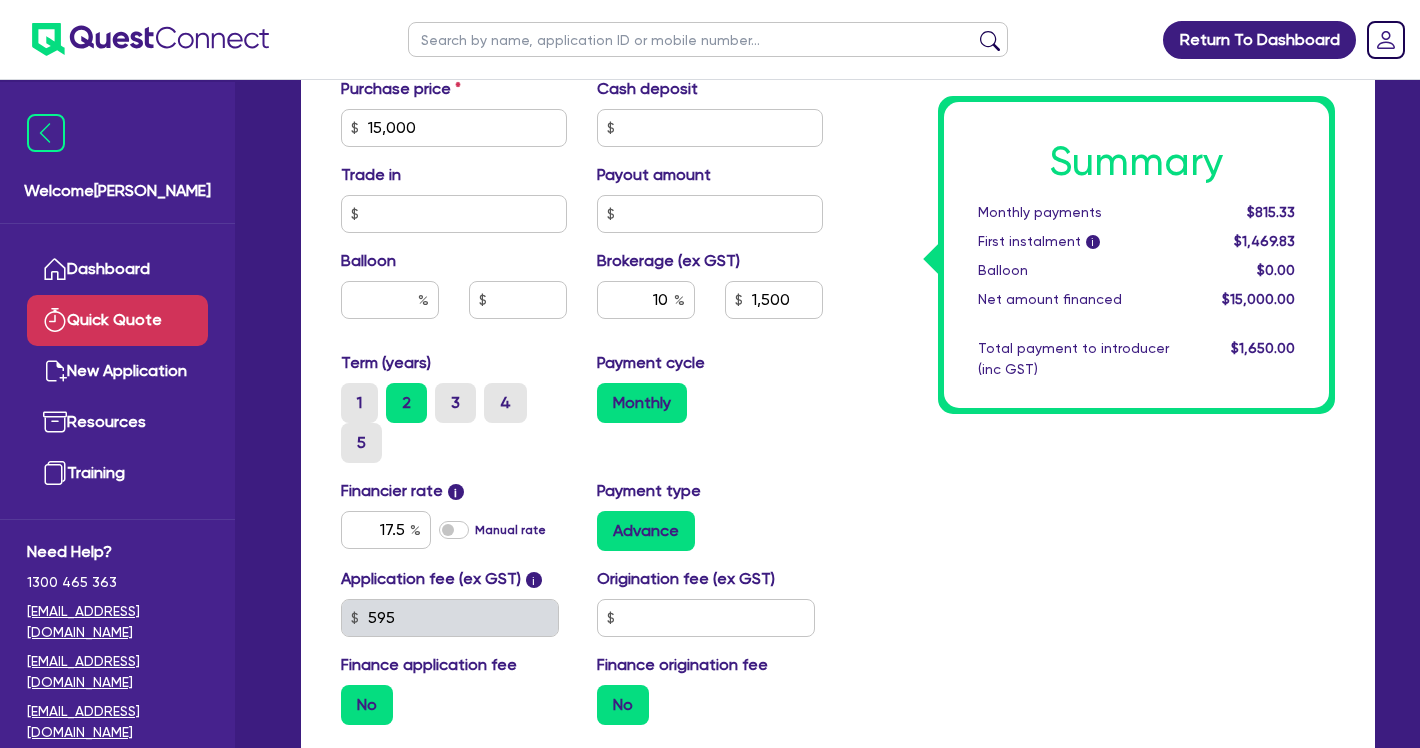 type on "1,500" 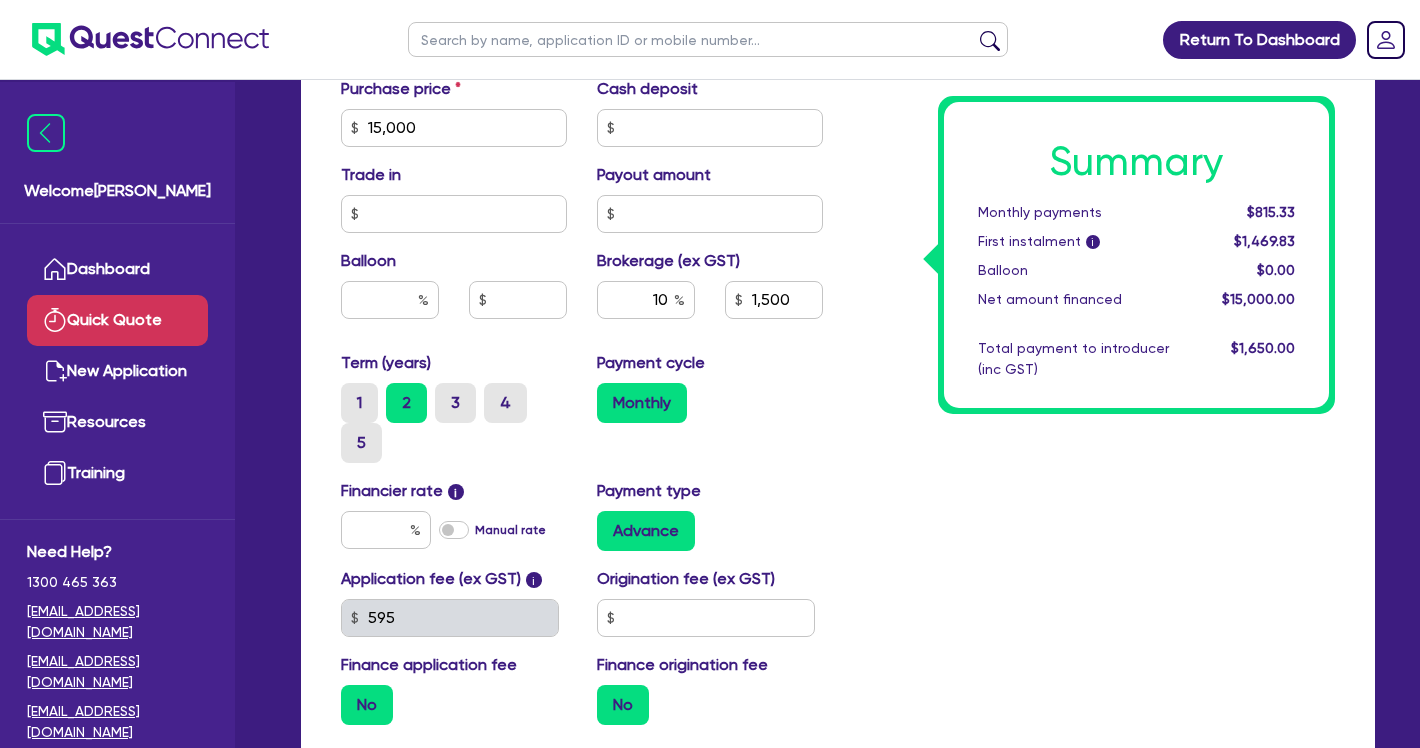 type on "1,500" 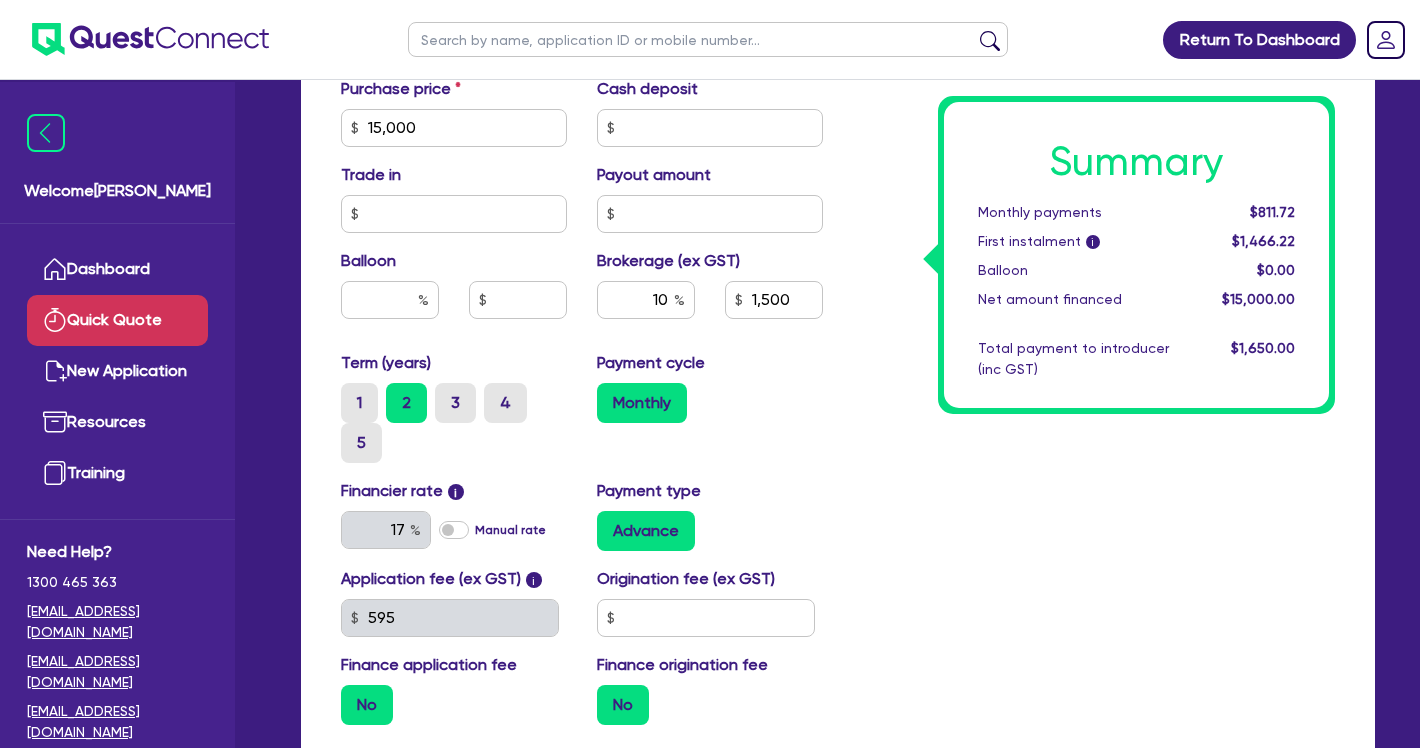 click on "Manual rate" at bounding box center [510, 530] 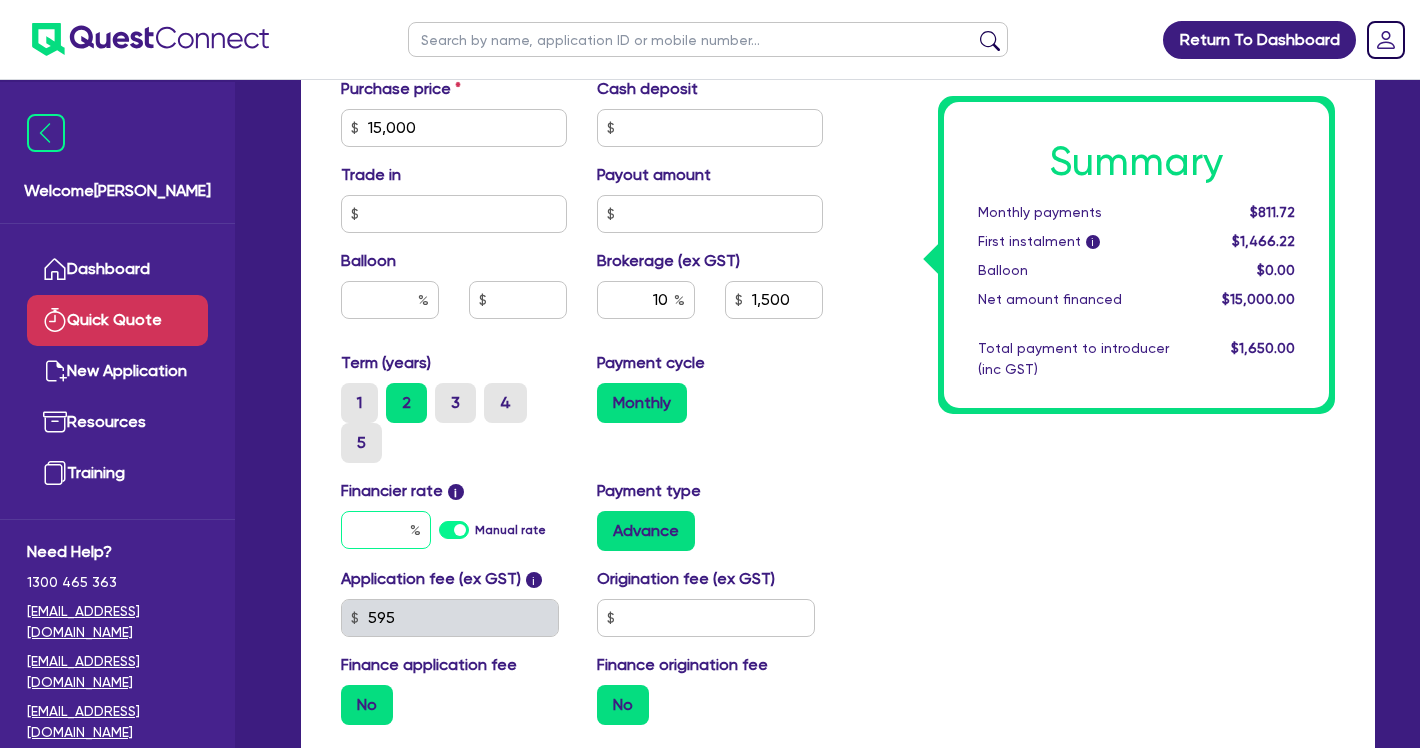 click at bounding box center [386, 530] 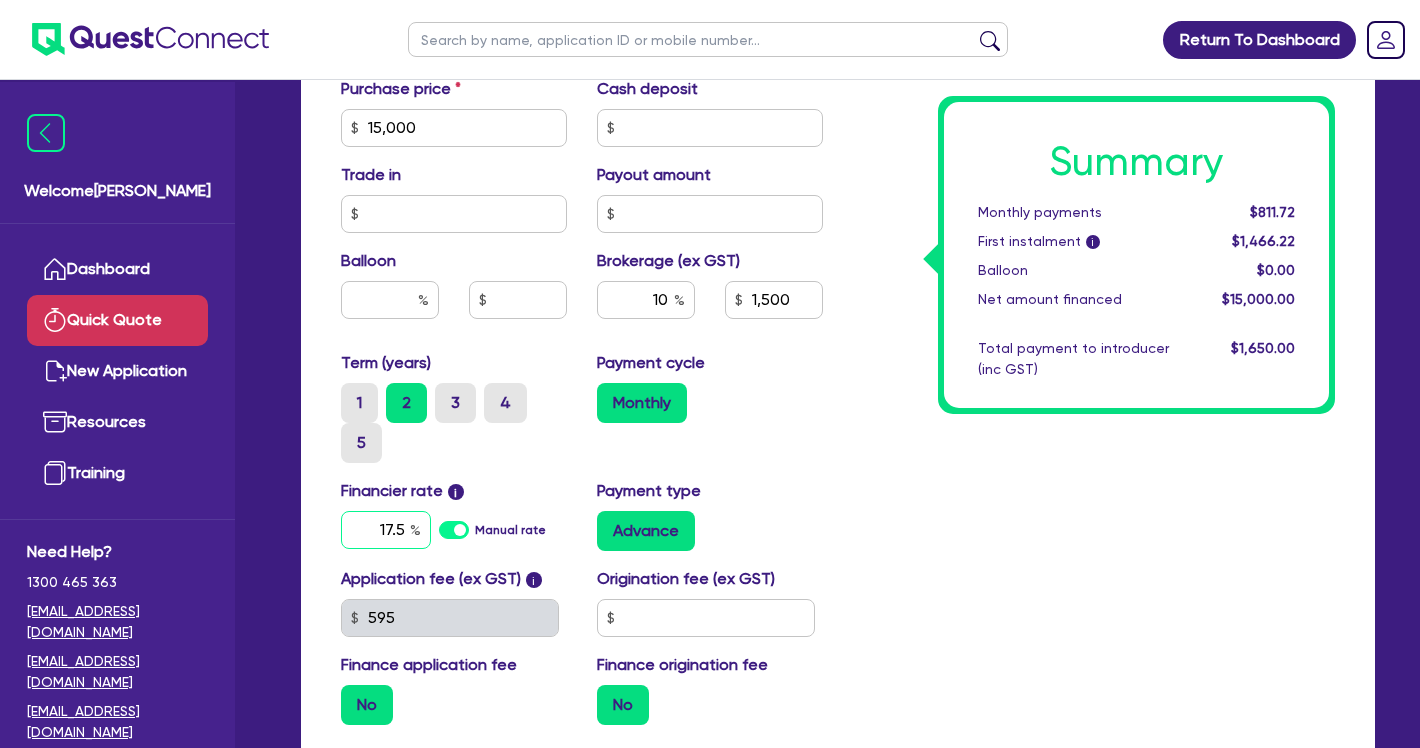 type on "17.5" 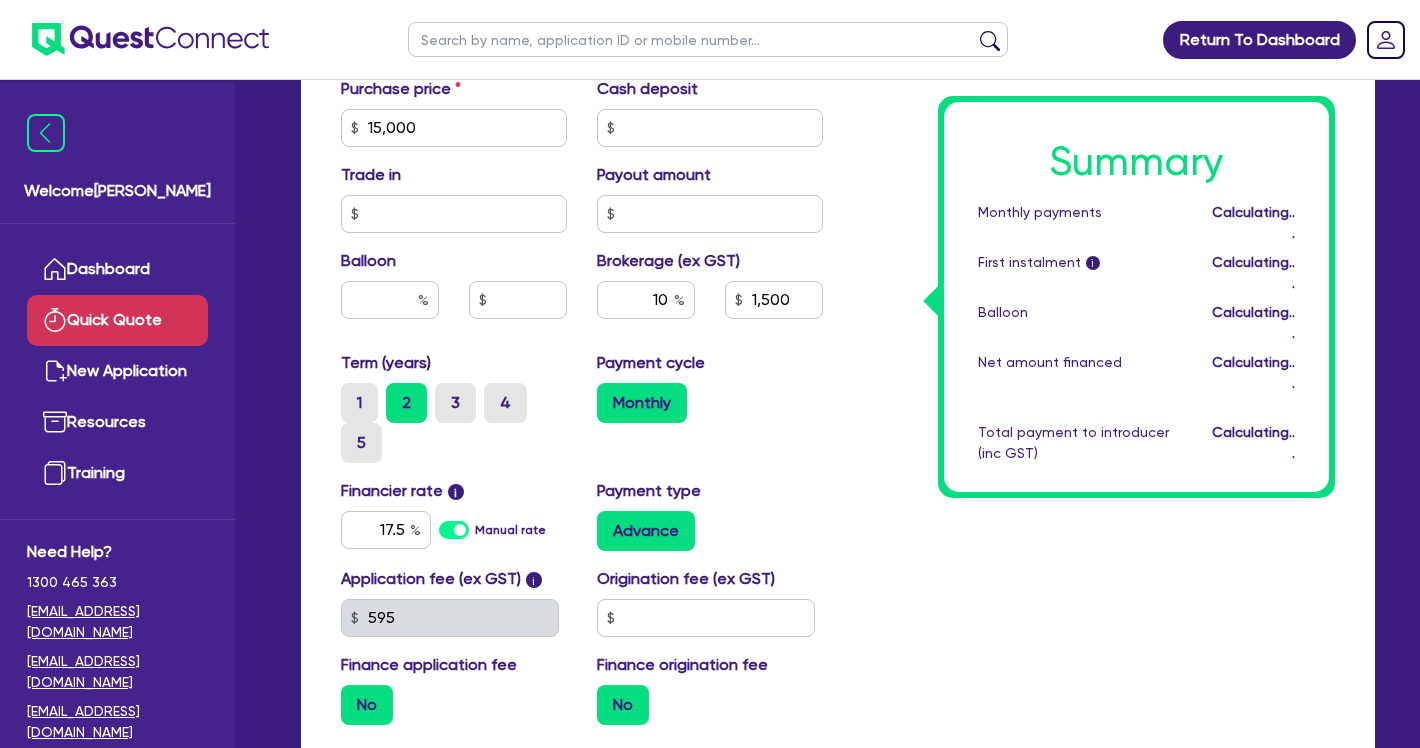 type on "1,500" 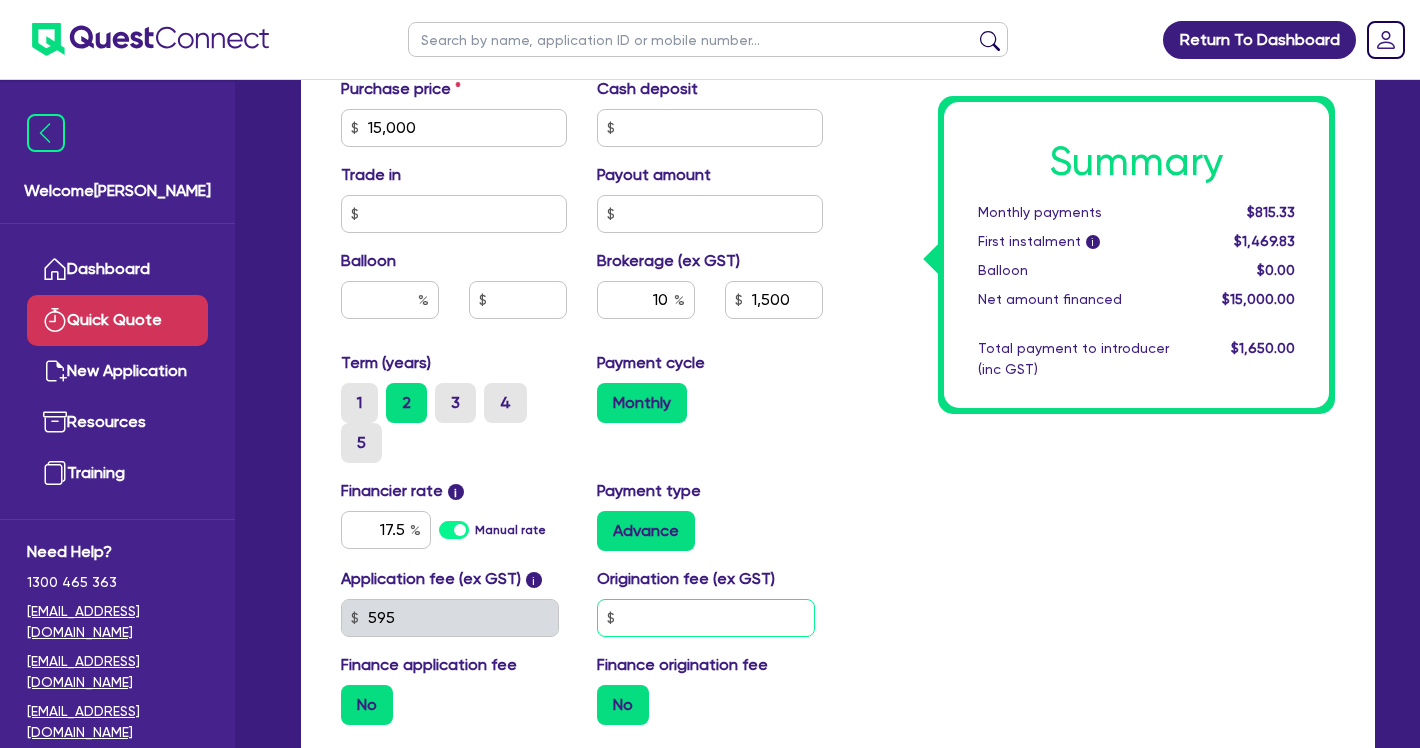 click at bounding box center [706, 618] 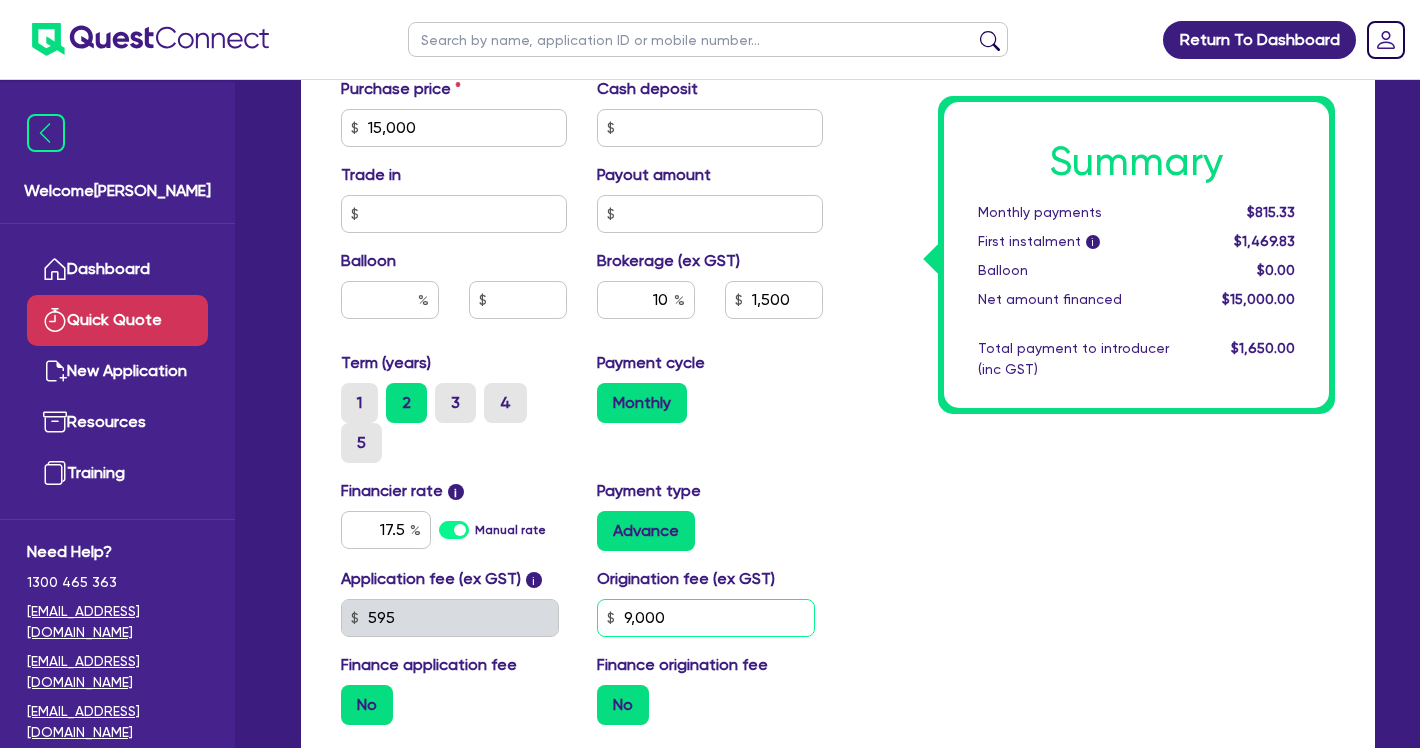type on "900" 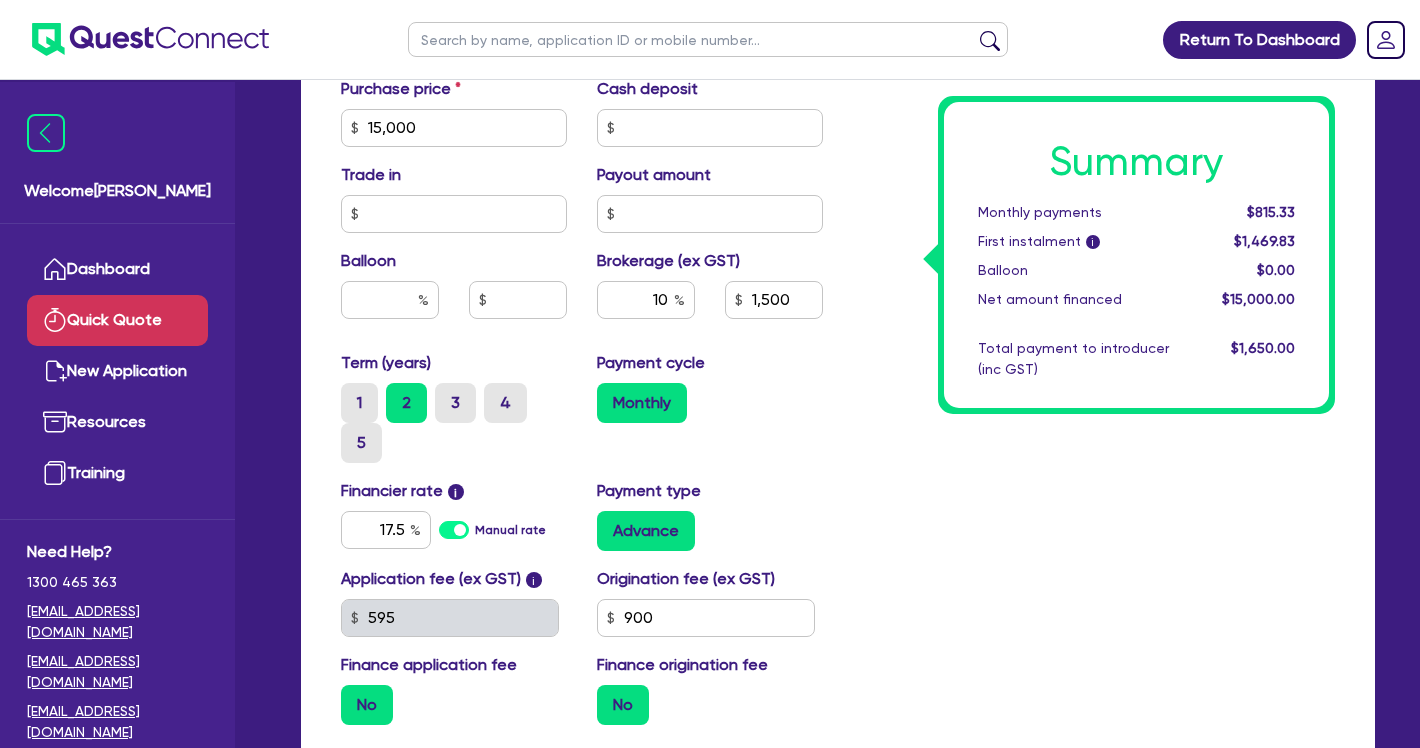 type on "1,500" 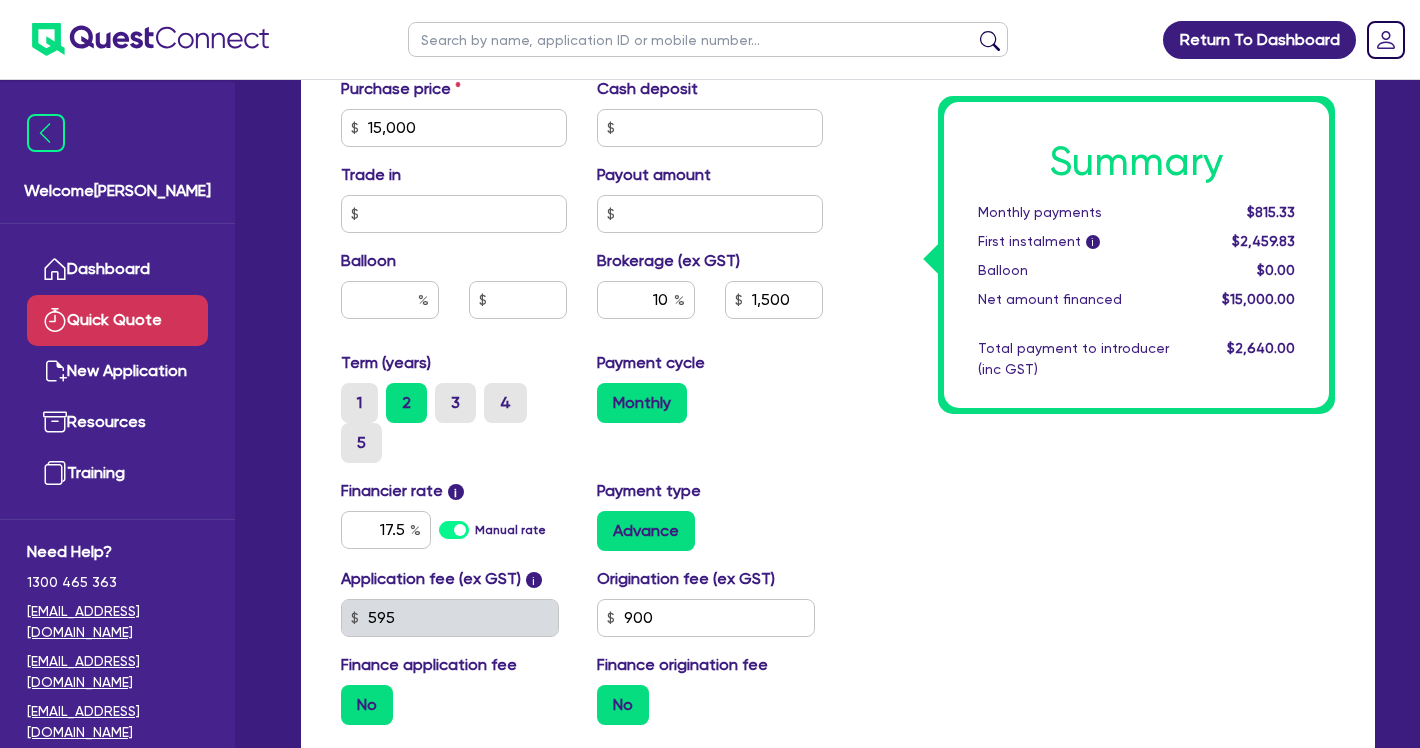 click on "Summary Monthly   payments $815.33 First instalment i $2,459.83 Balloon $0.00 Net amount financed $15,000.00 Total payment to introducer (inc GST) $2,640.00" at bounding box center (1094, 136) 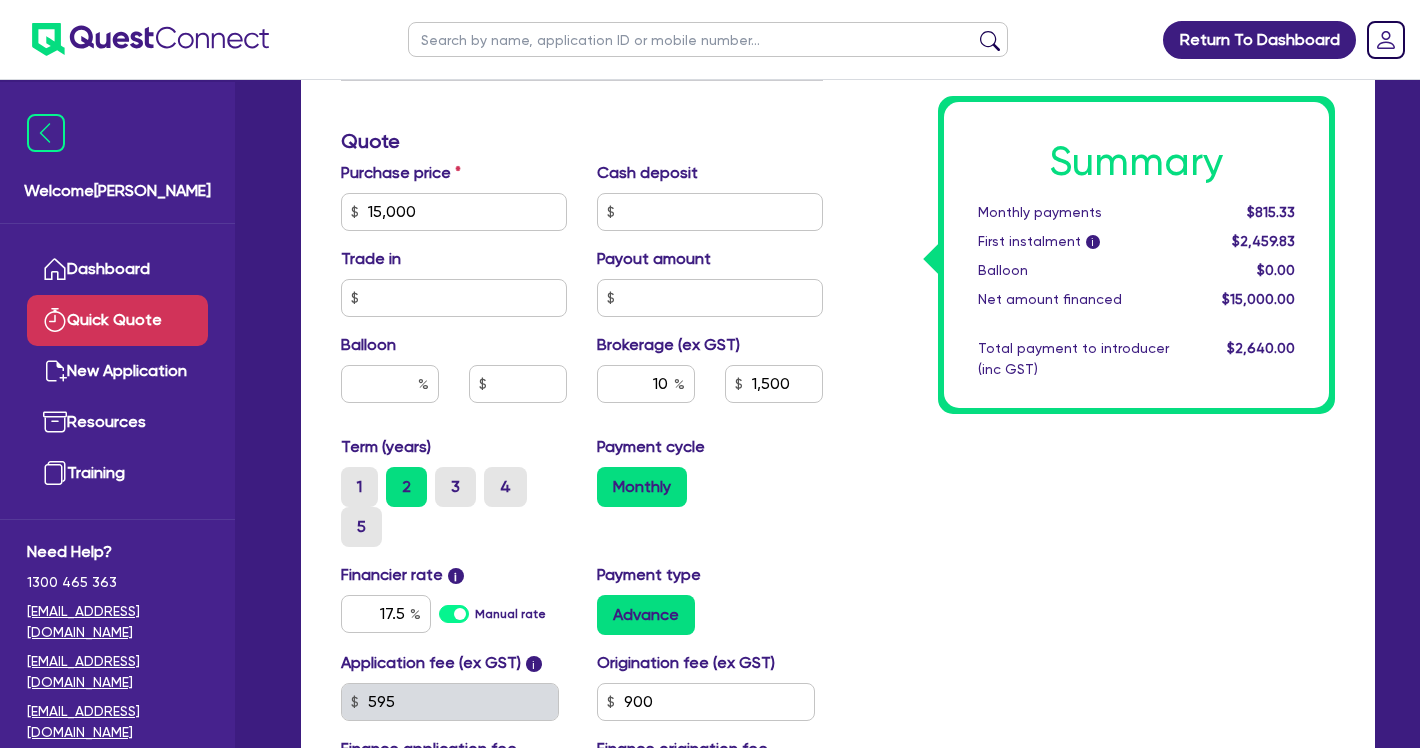 scroll, scrollTop: 770, scrollLeft: 0, axis: vertical 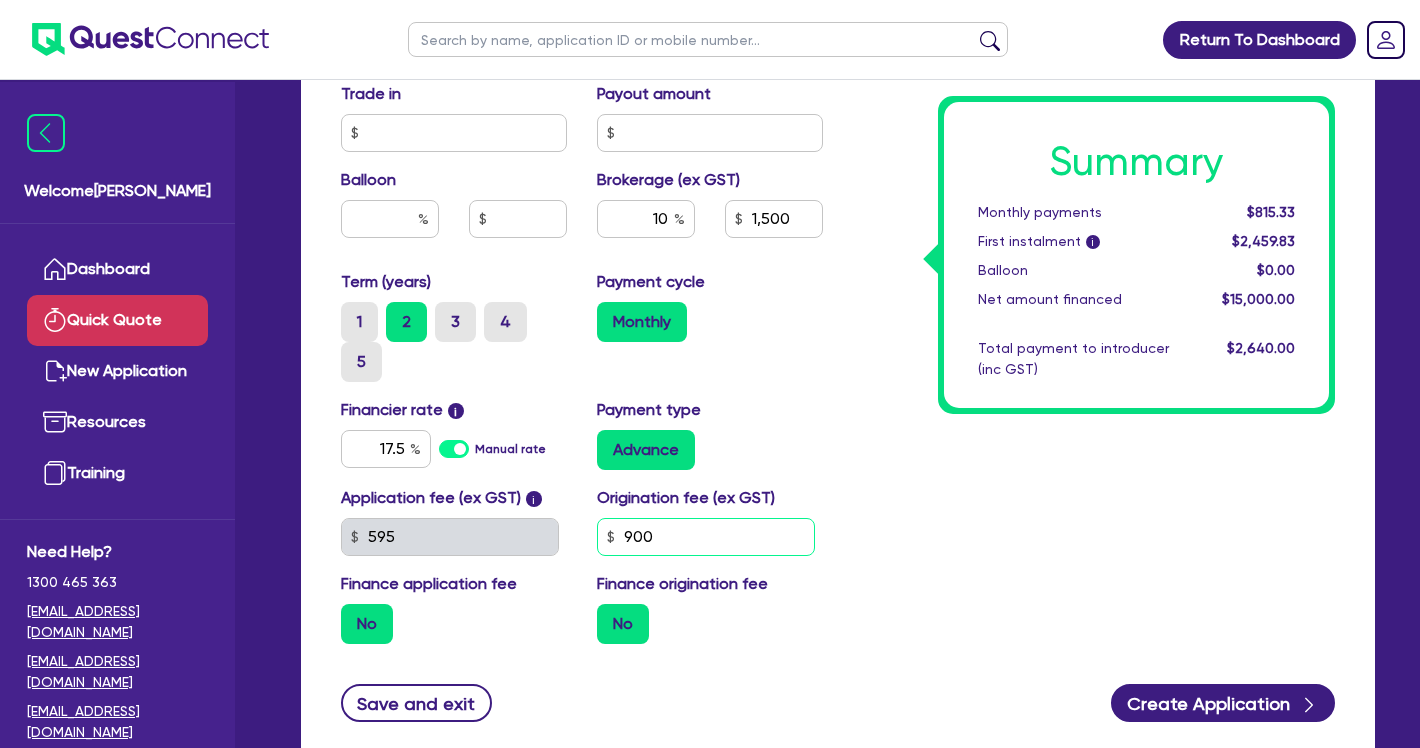 click on "900" at bounding box center (706, 537) 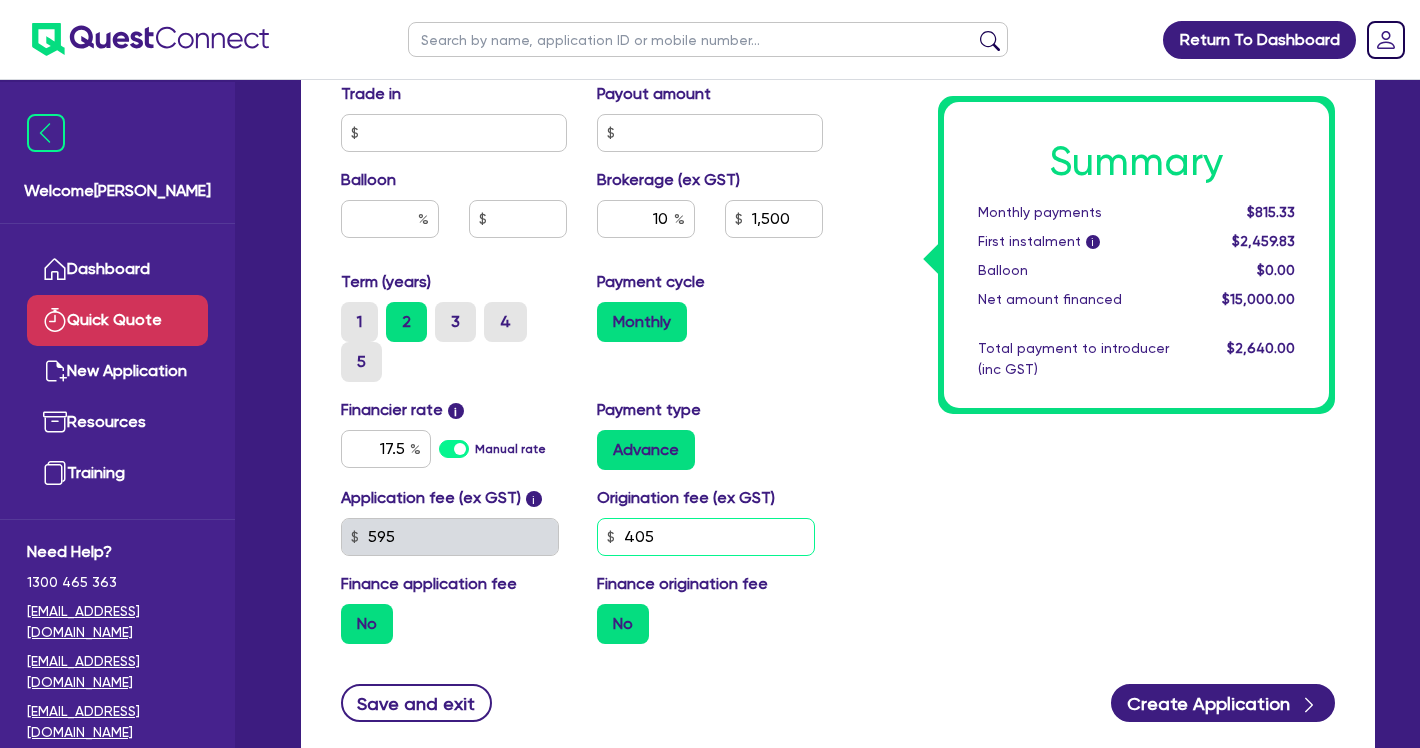 type on "405" 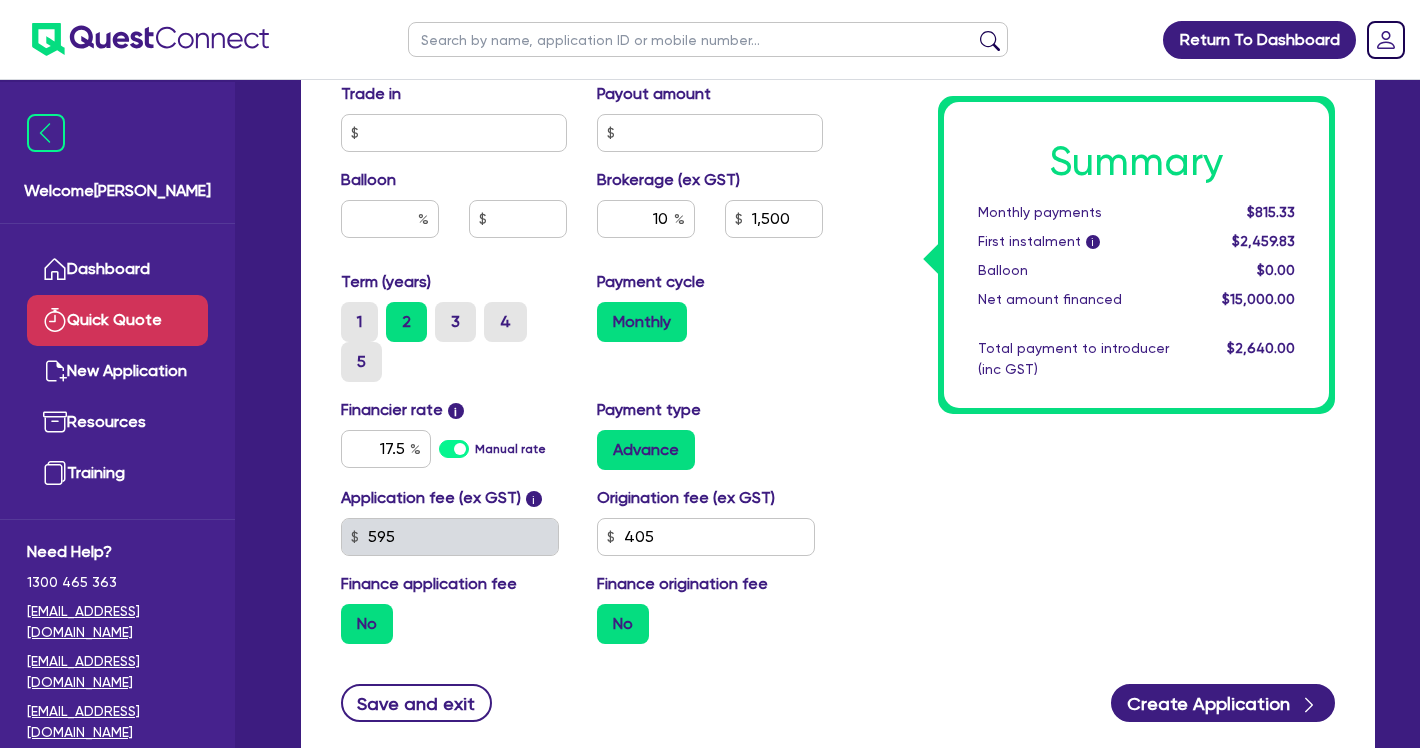 click on "No" at bounding box center [710, 624] 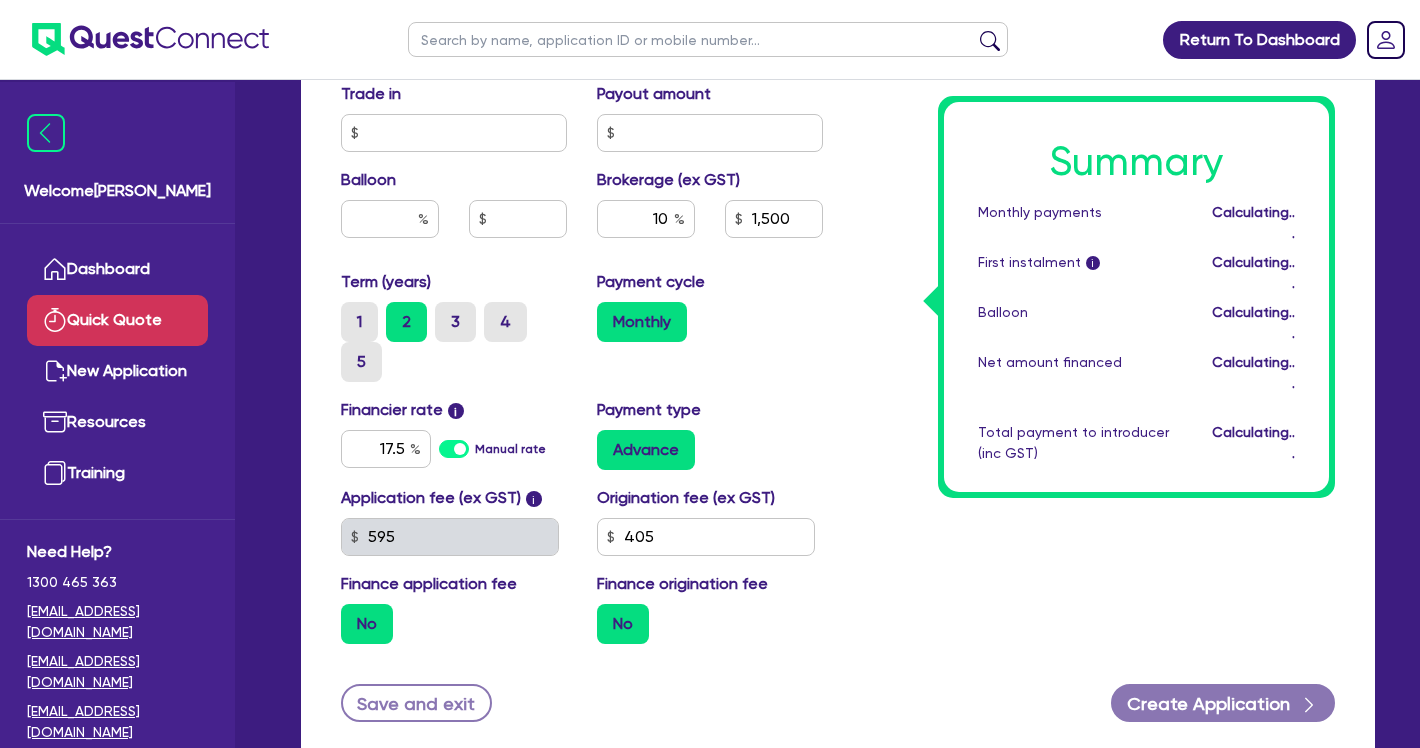 type on "1,500" 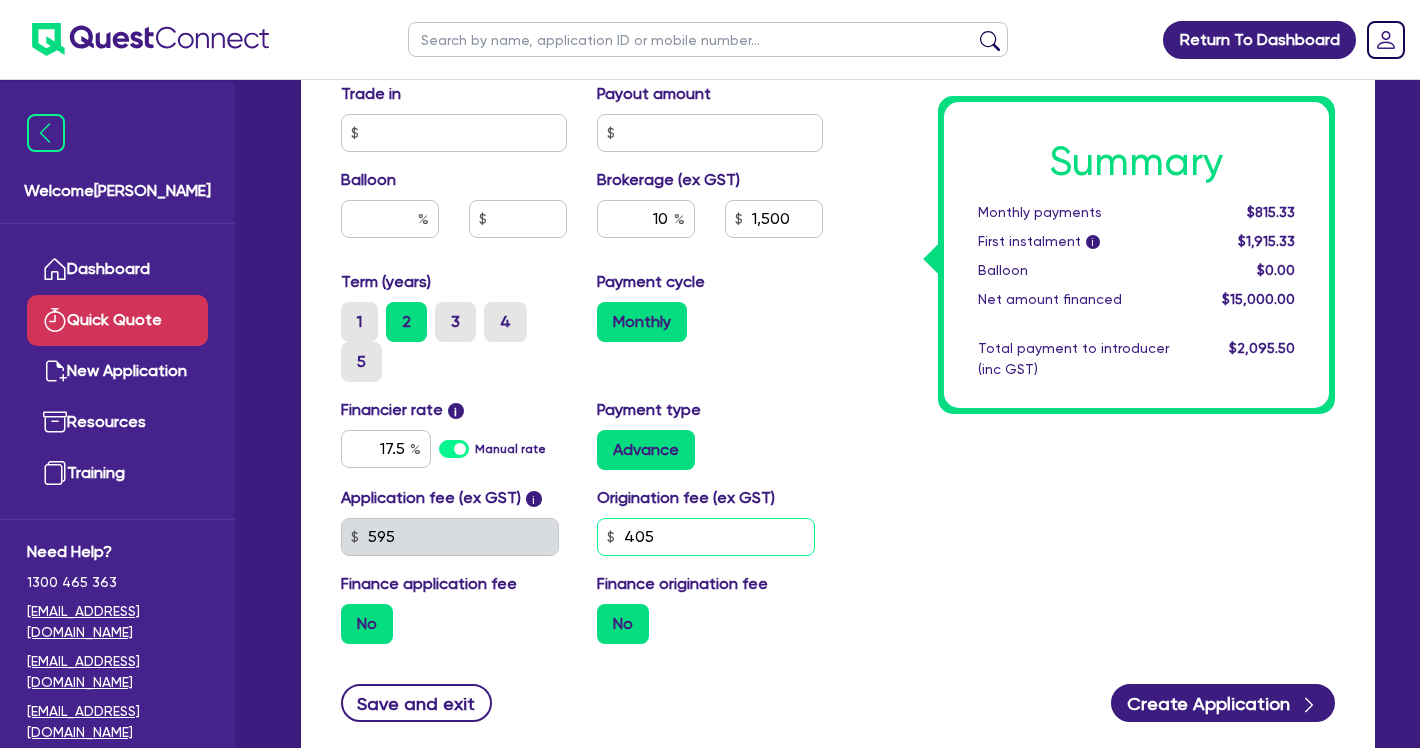 click on "405" at bounding box center (706, 537) 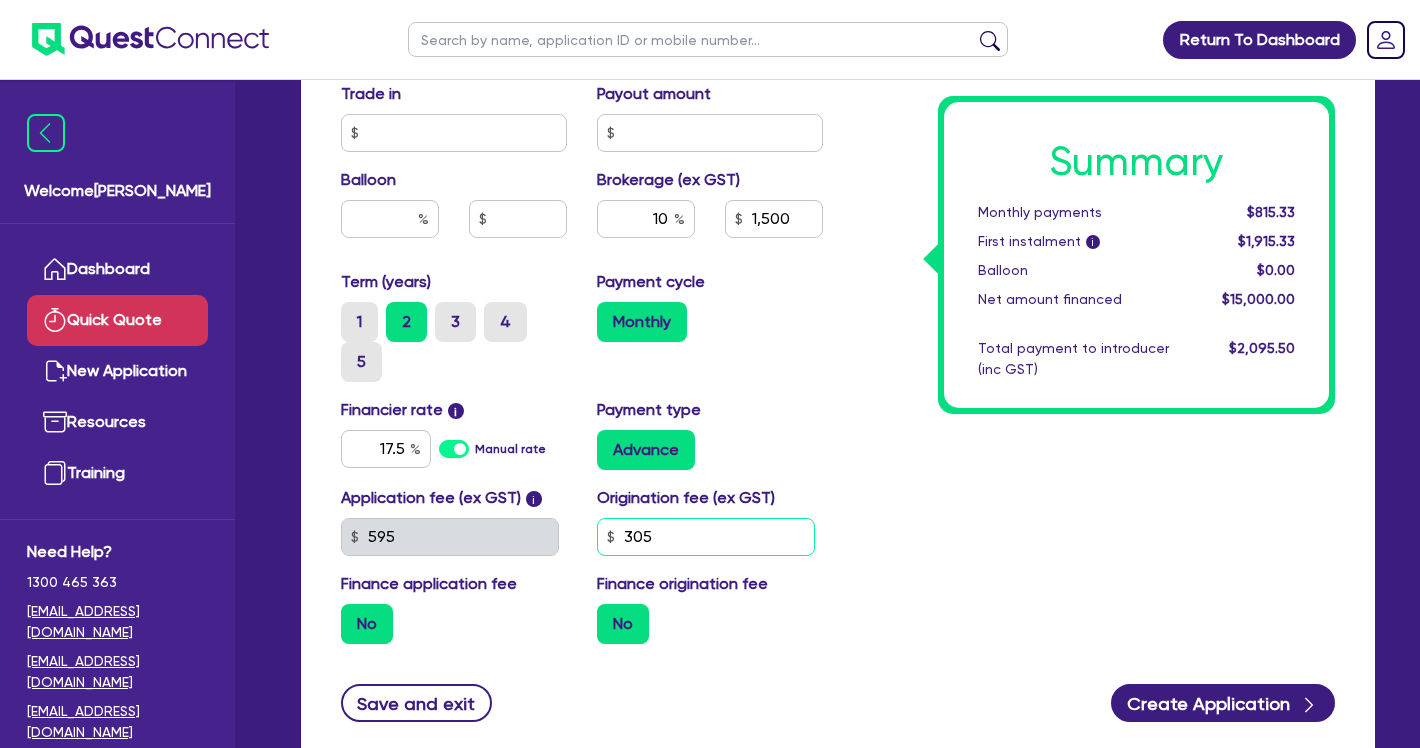 type on "305" 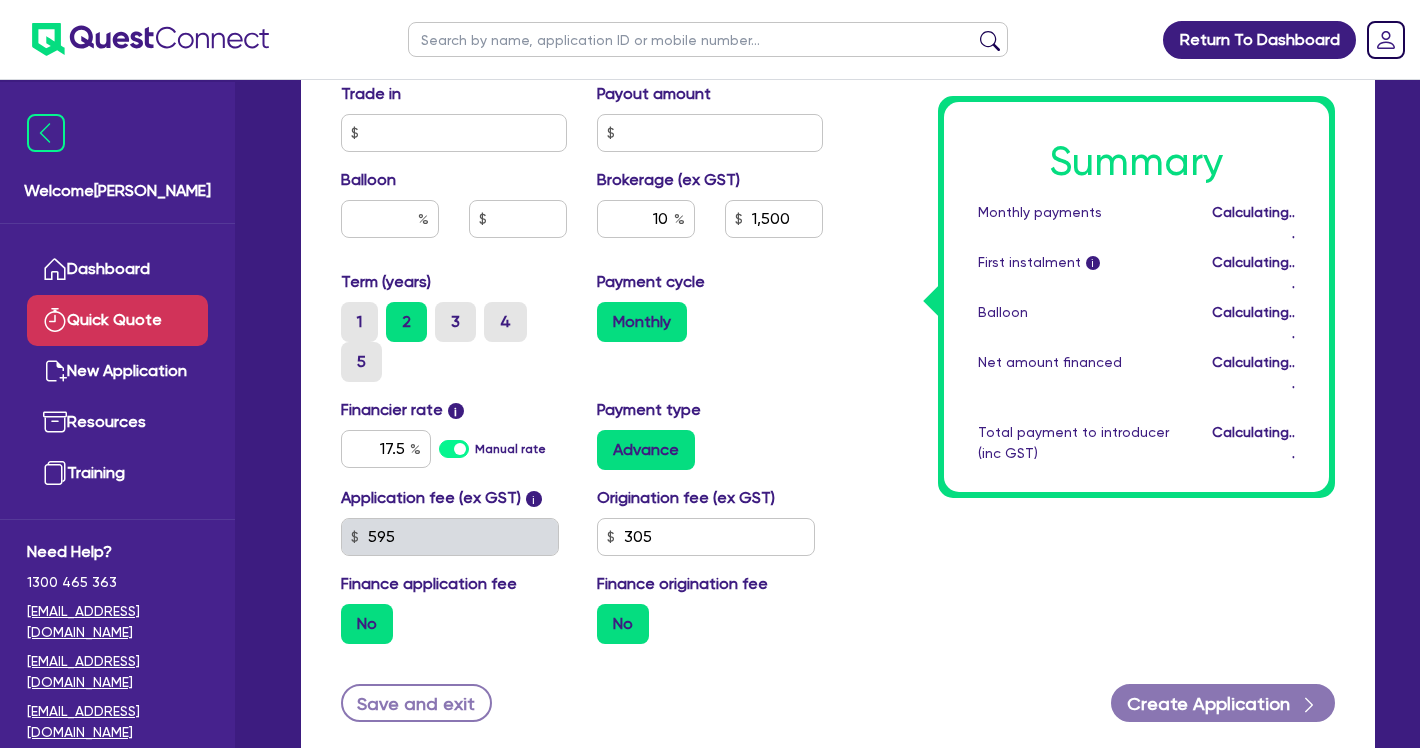 type on "1,500" 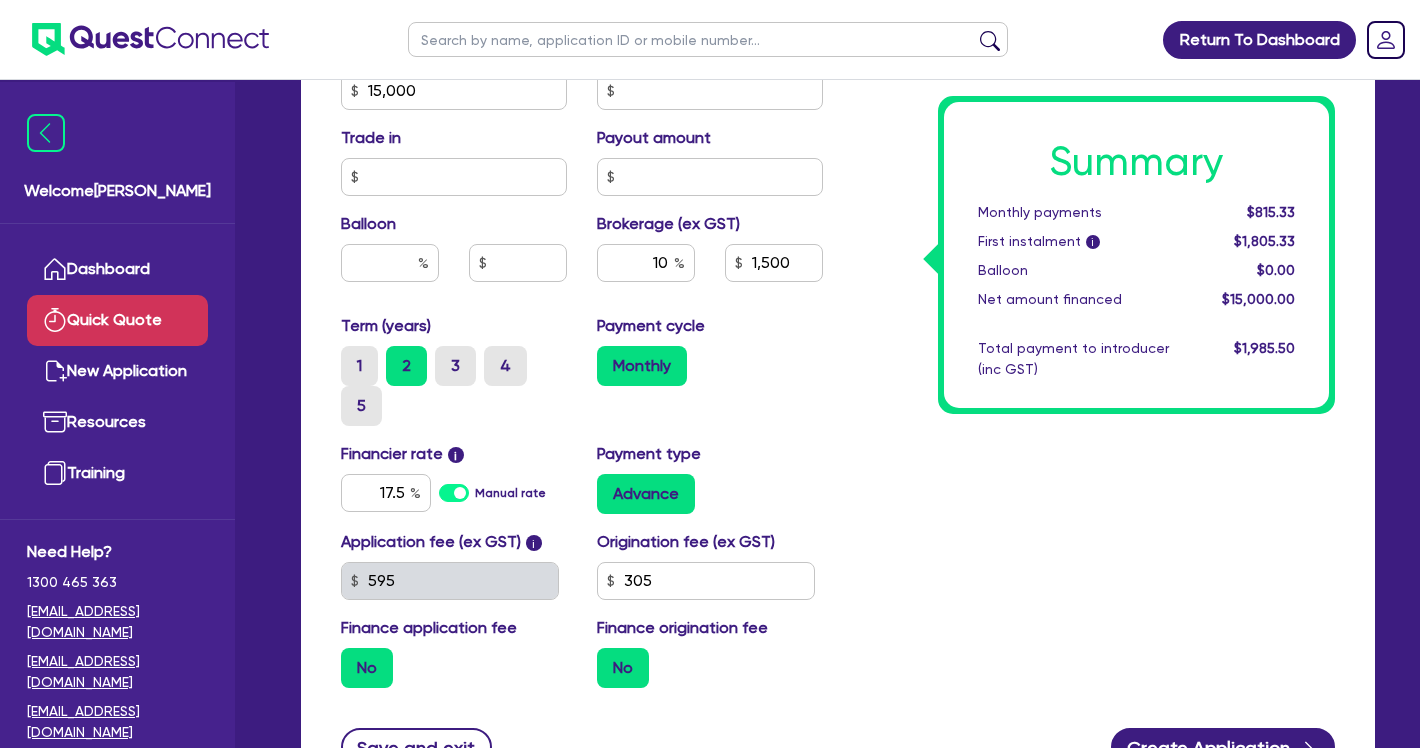 scroll, scrollTop: 720, scrollLeft: 0, axis: vertical 